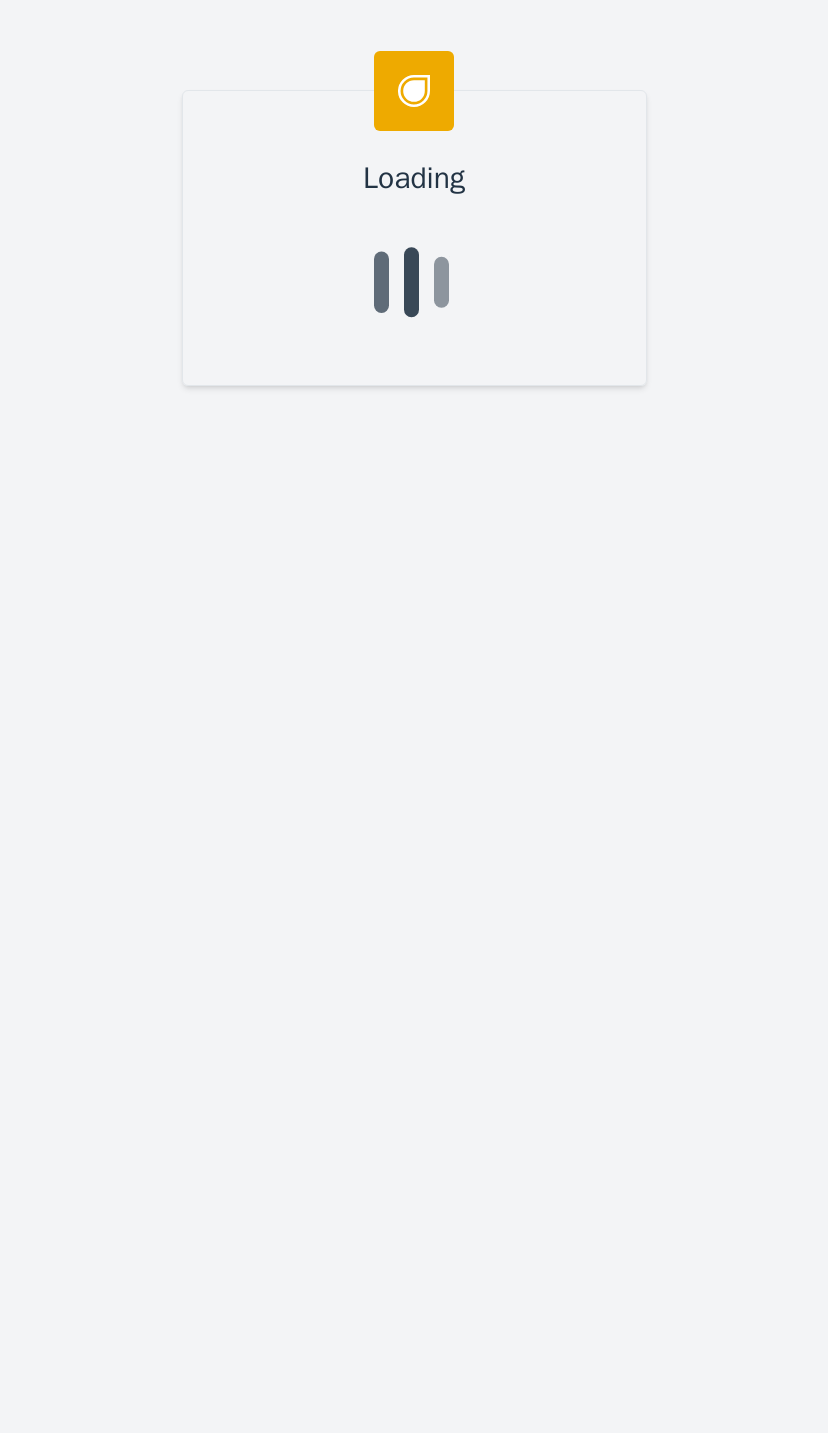 scroll, scrollTop: 348, scrollLeft: 47, axis: both 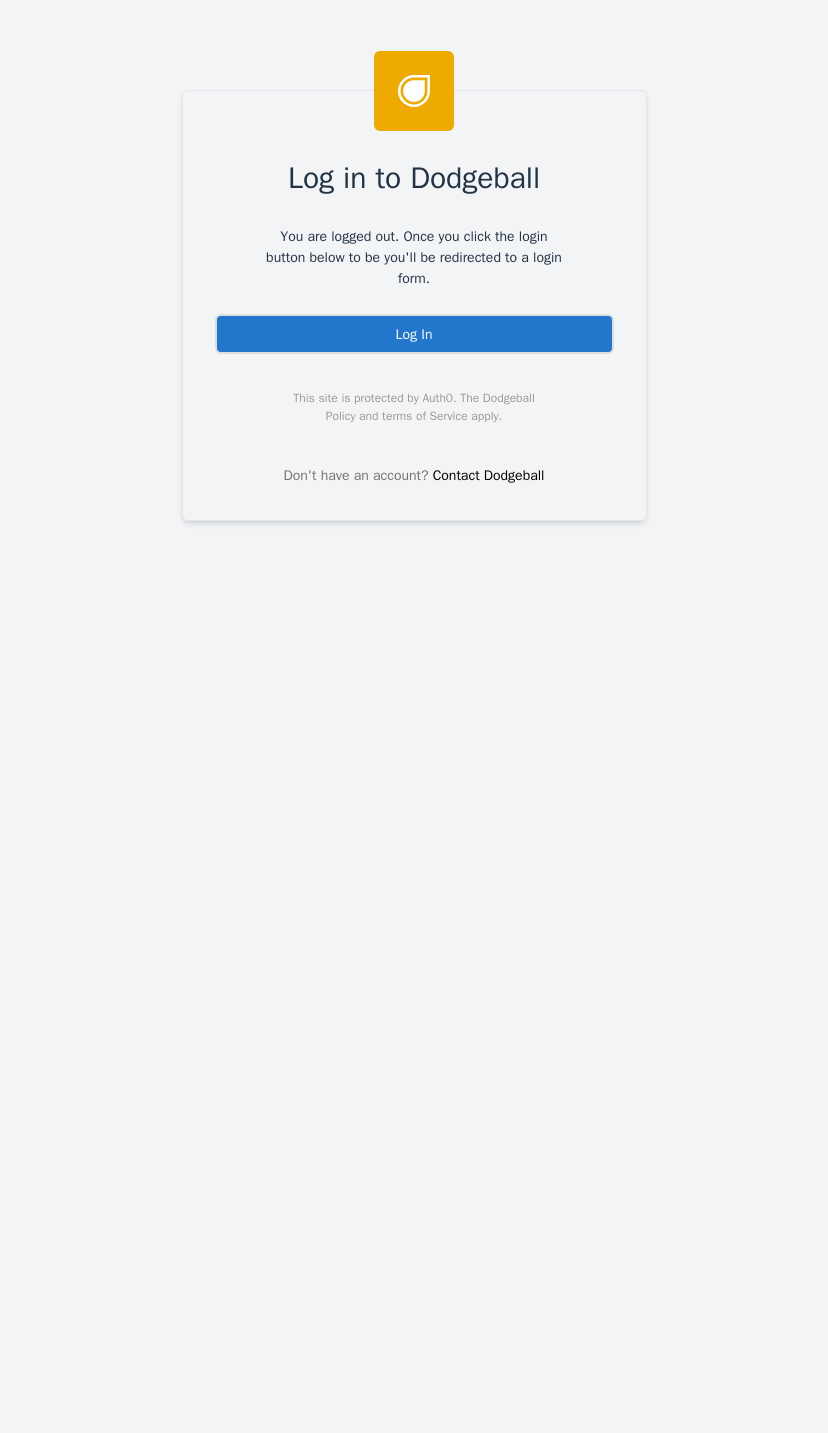 click on "Log In" at bounding box center [414, 334] 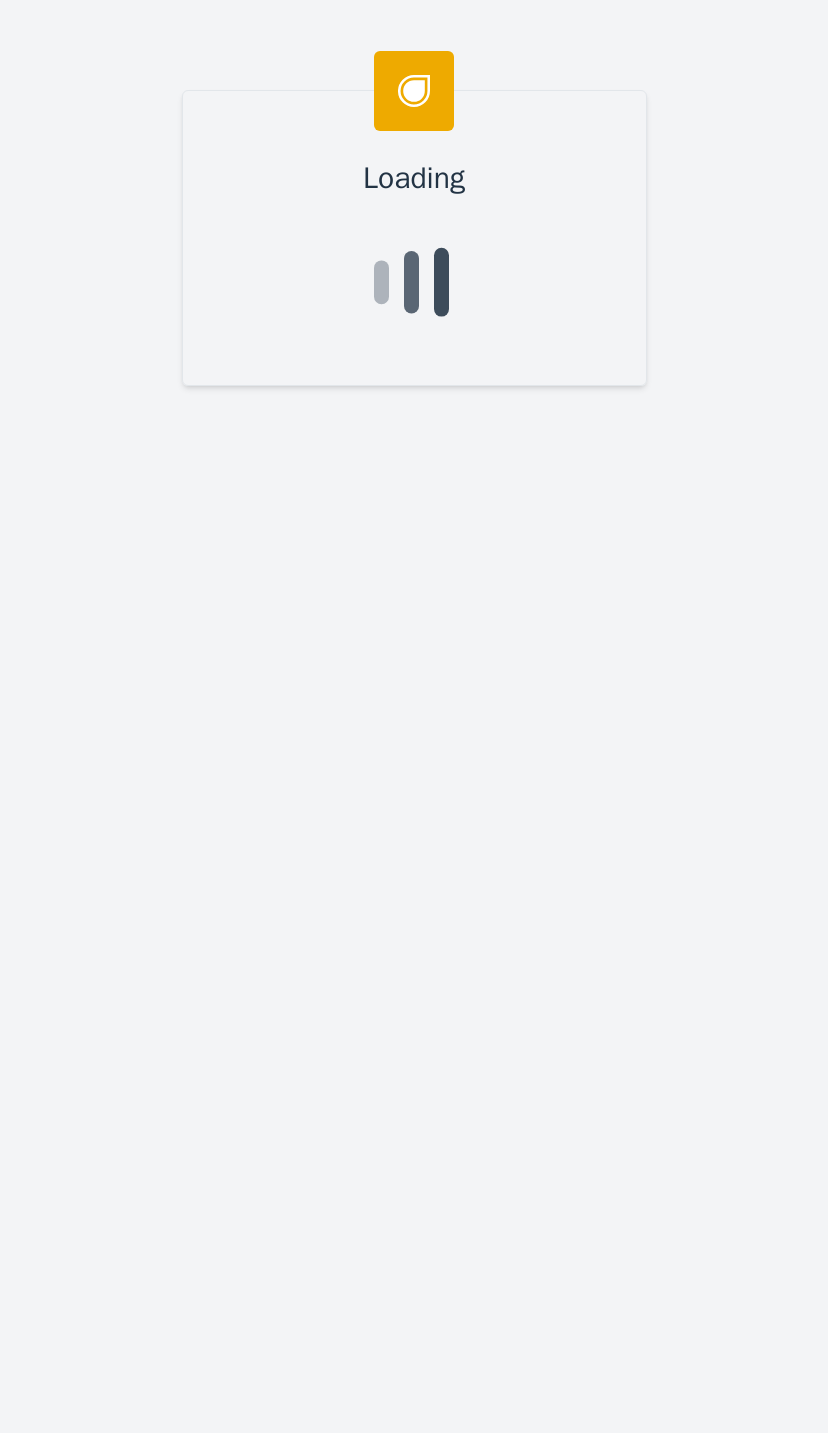 scroll, scrollTop: 0, scrollLeft: 0, axis: both 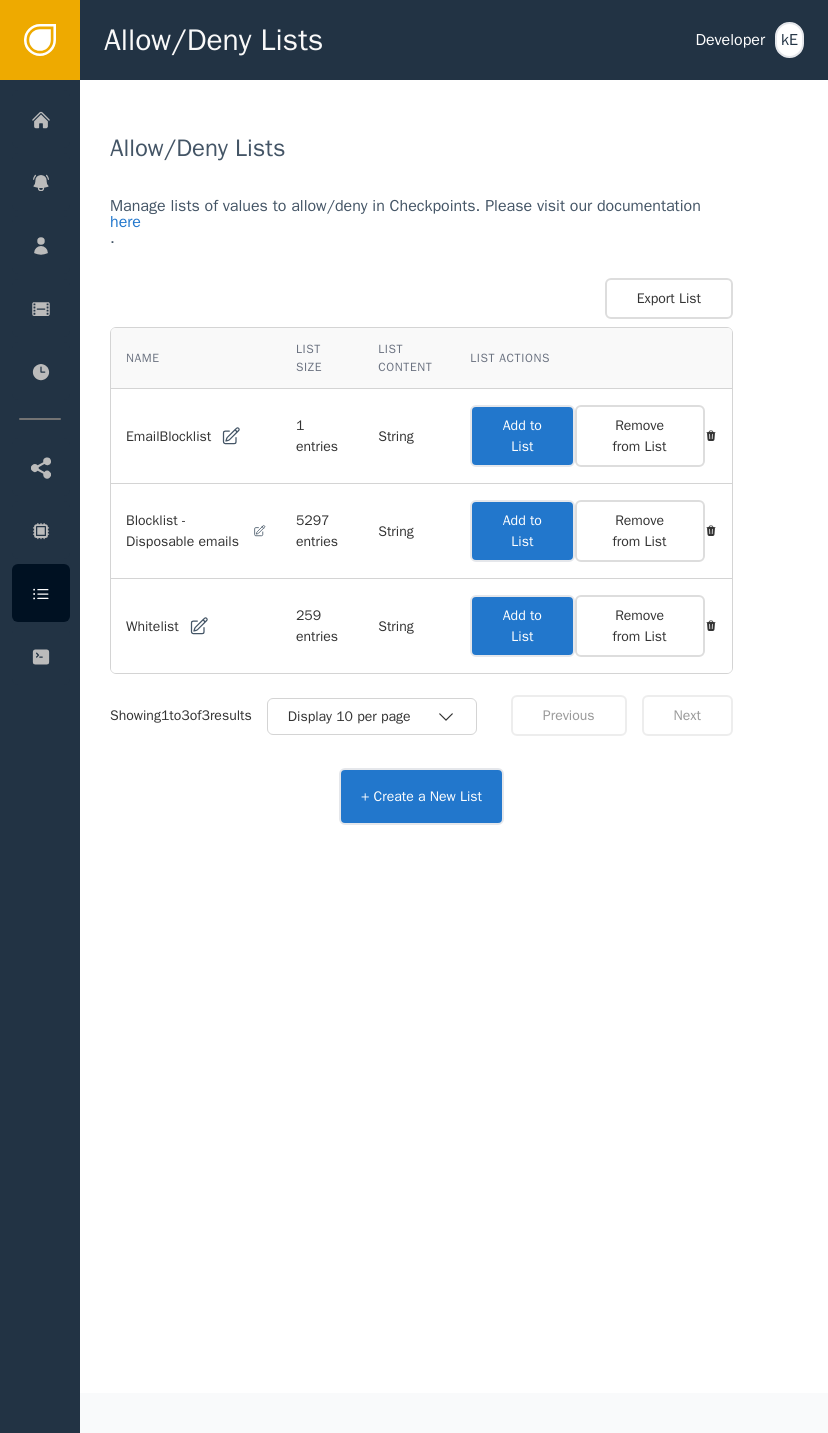 click at bounding box center (41, 119) 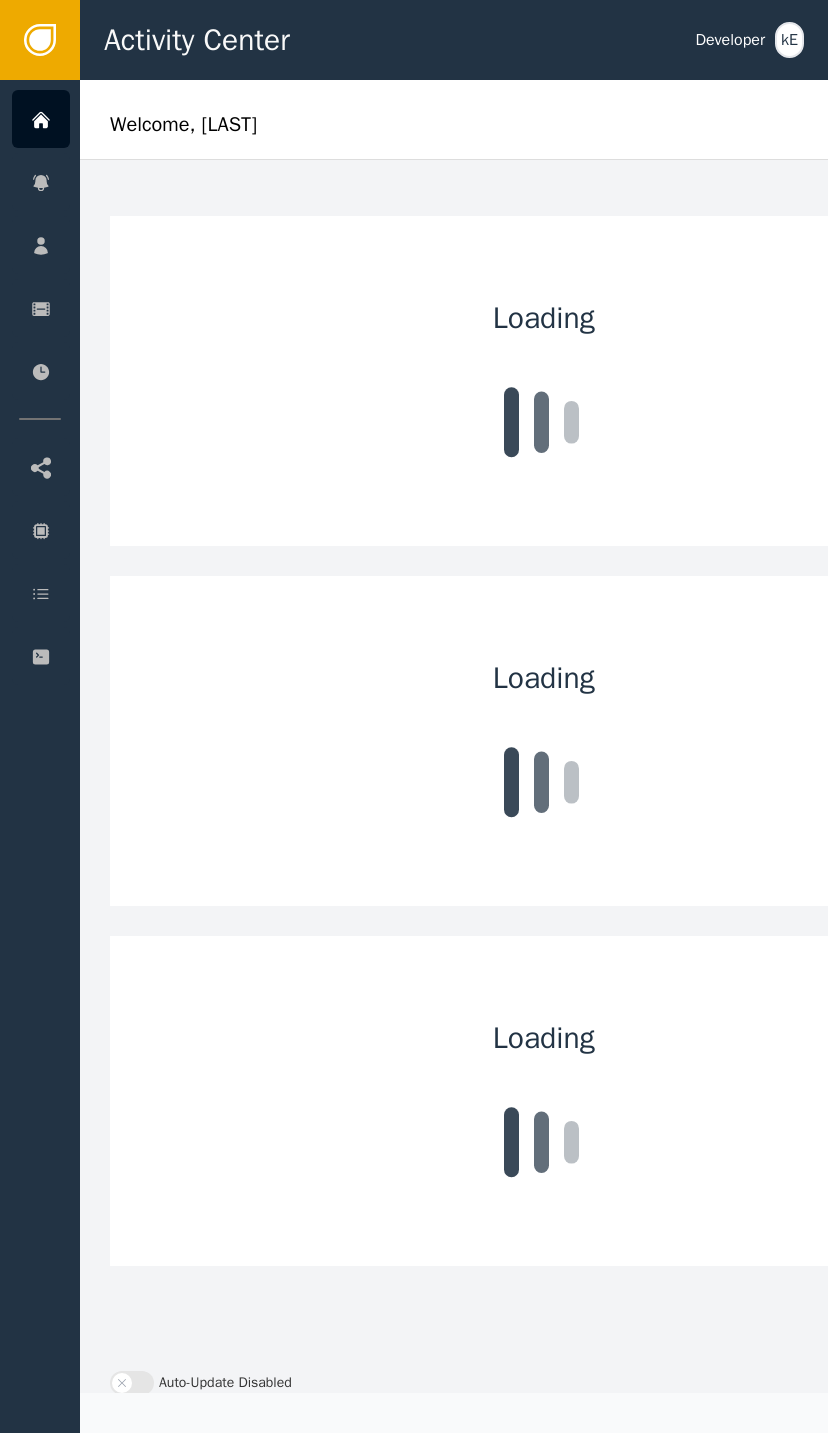 click on "Customers" at bounding box center [195, 245] 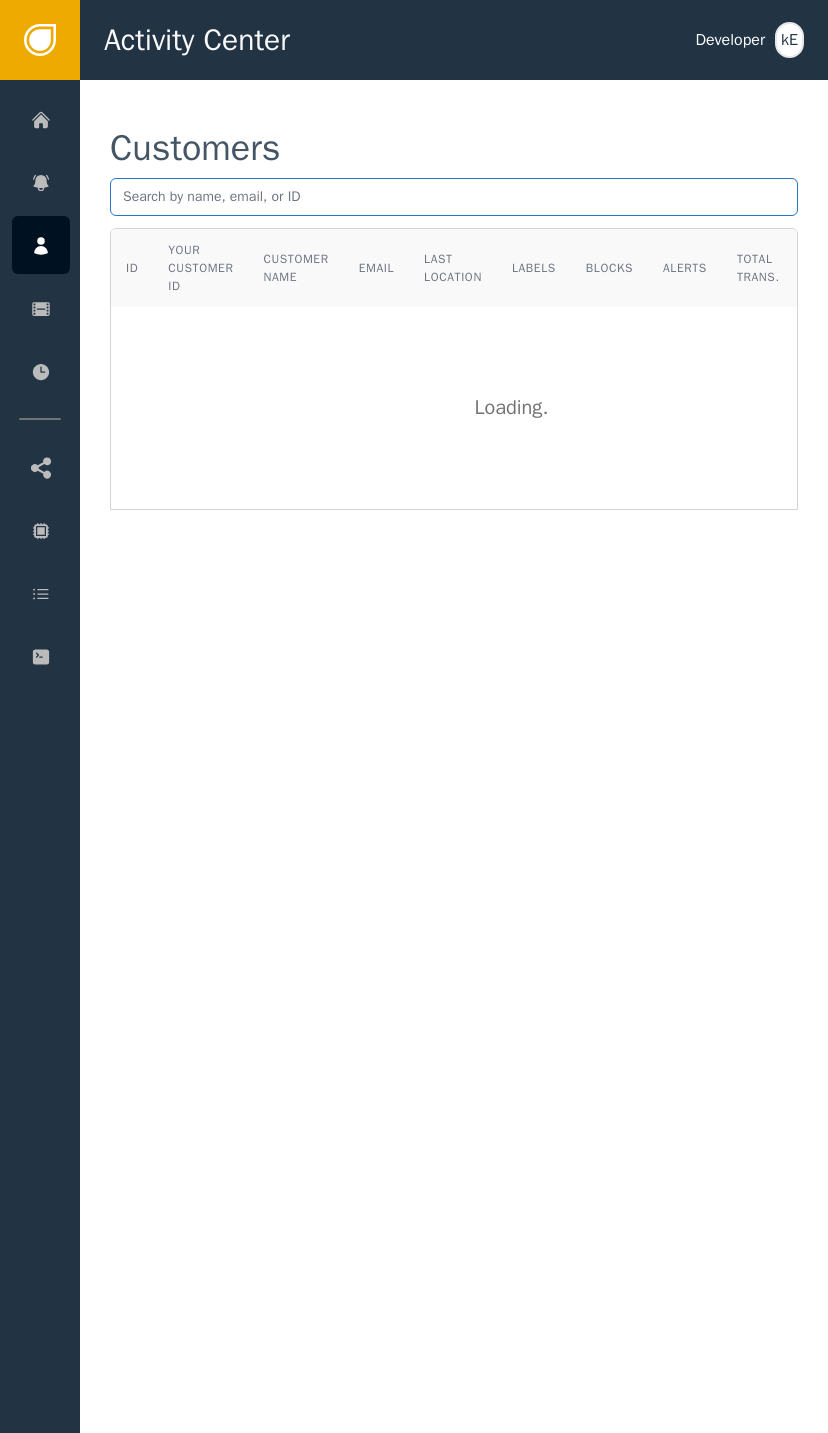 click at bounding box center [454, 197] 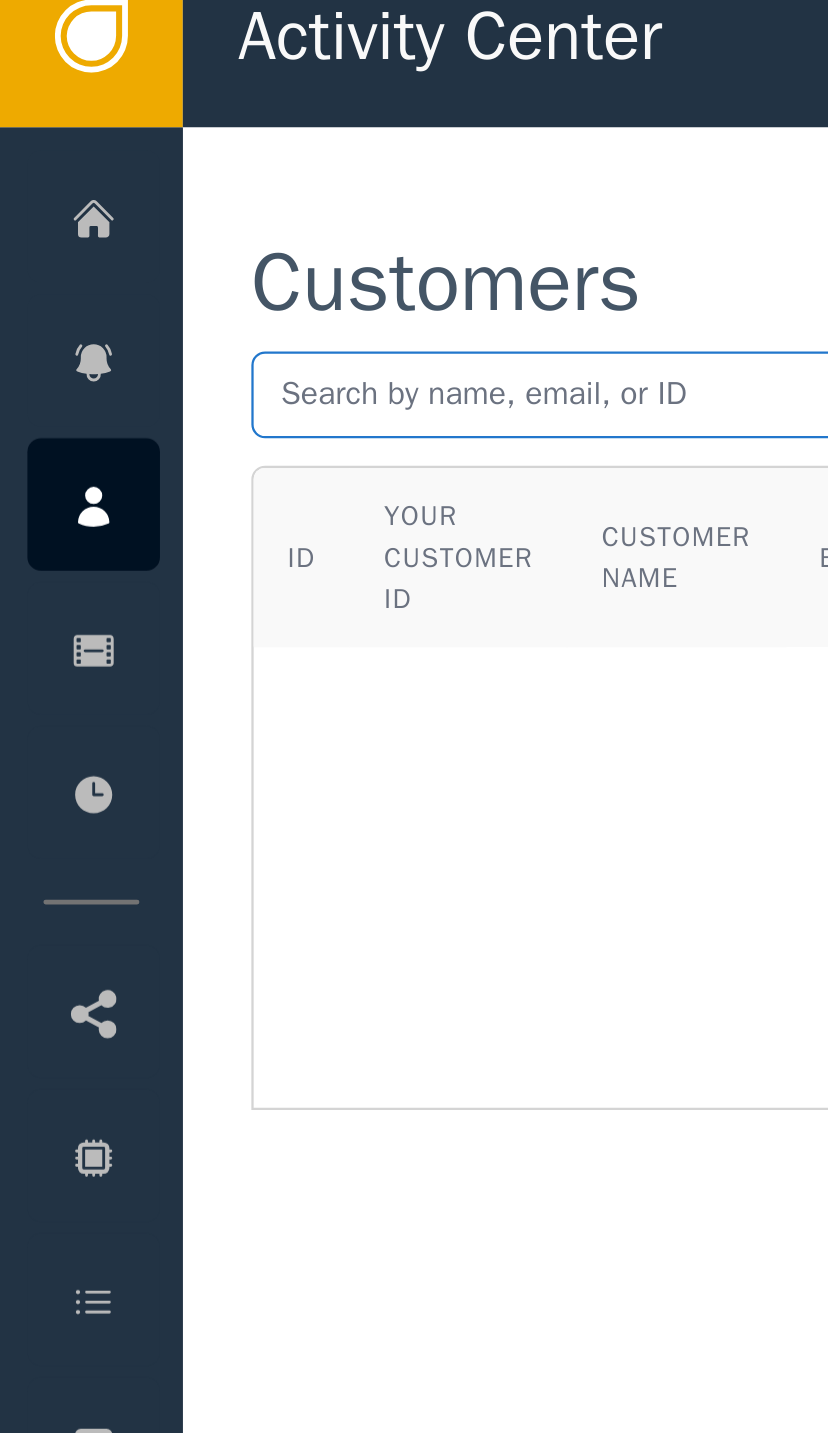 paste on "[EMAIL]" 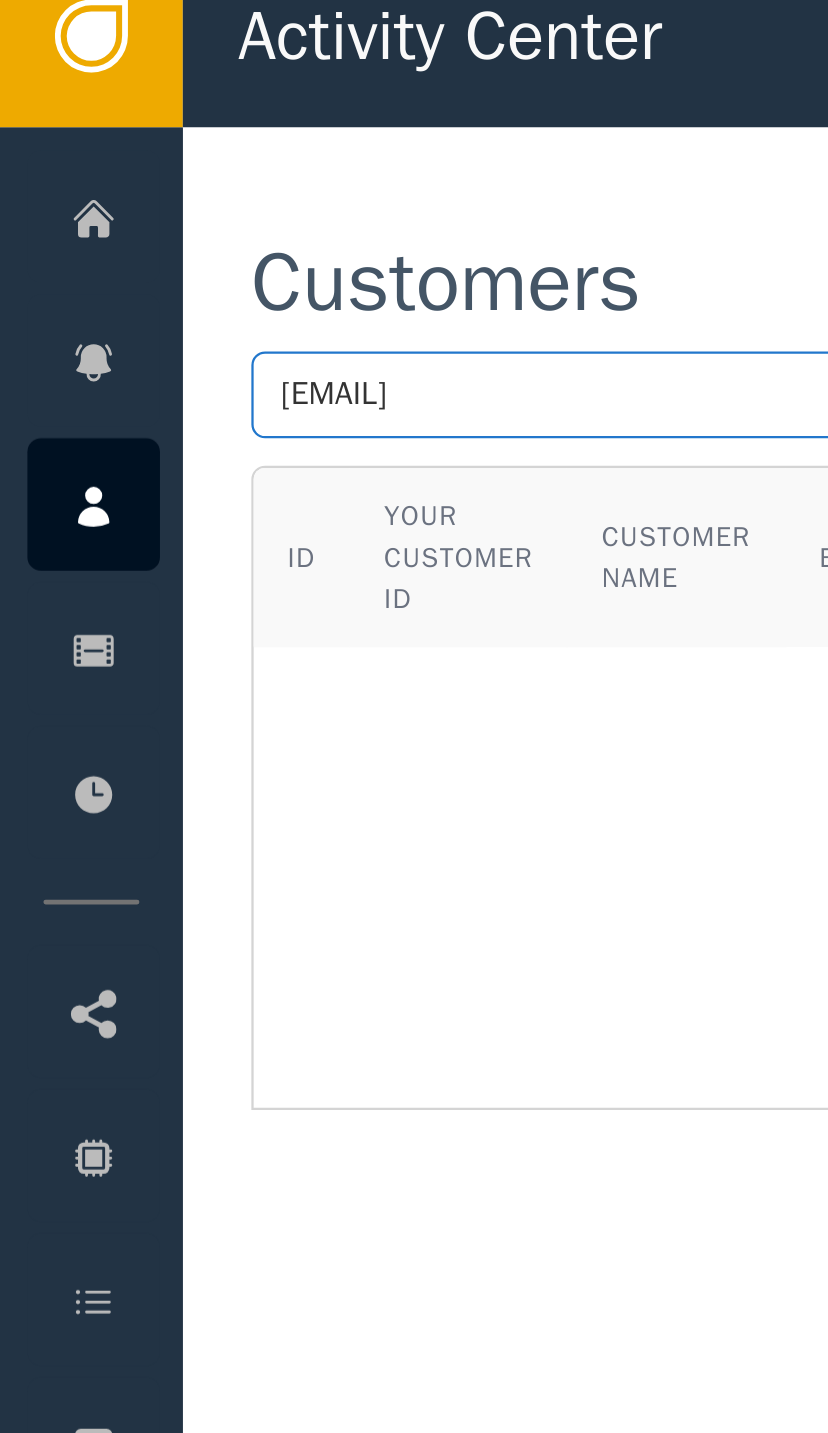 type on "[EMAIL]" 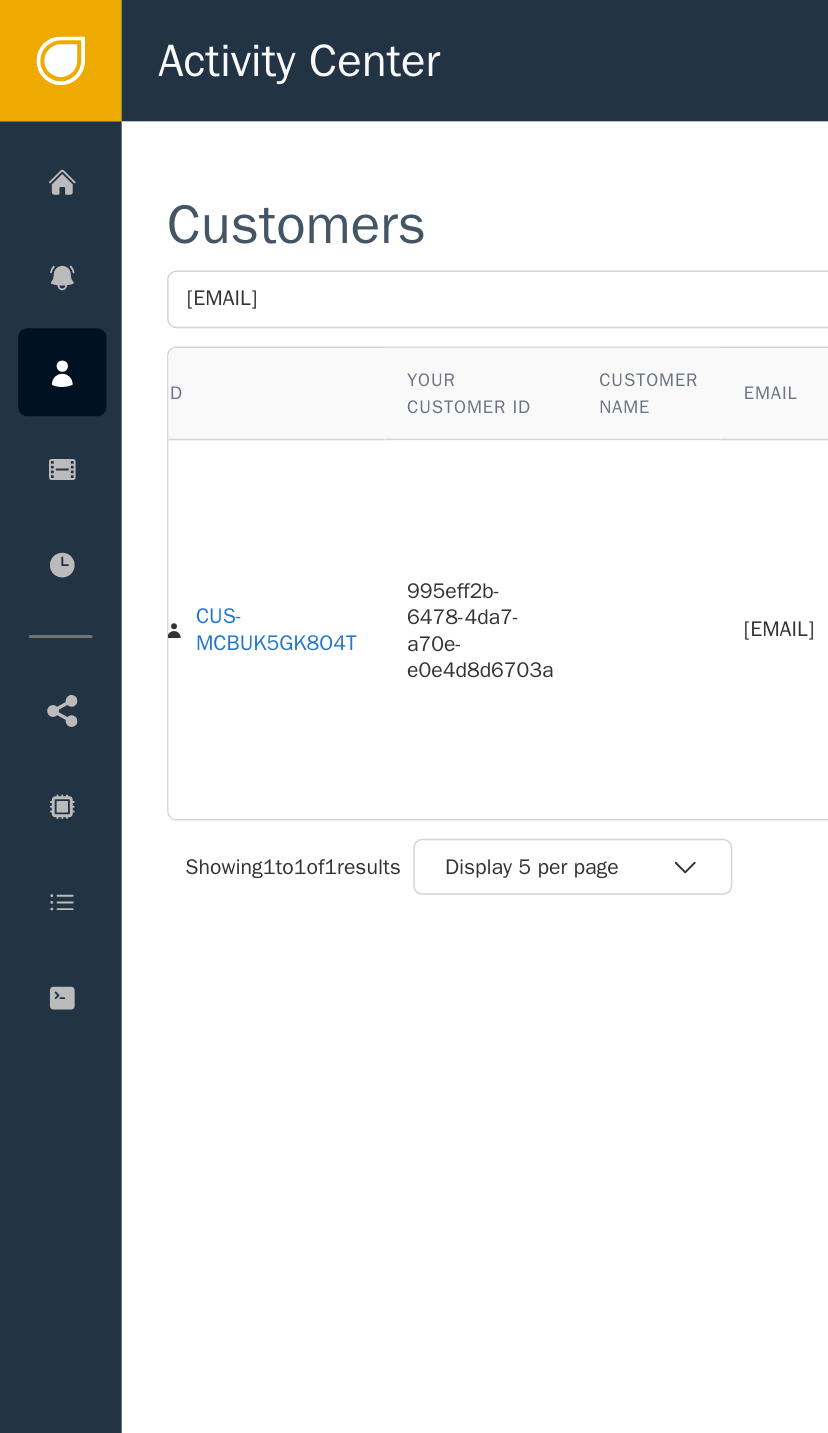 scroll, scrollTop: 0, scrollLeft: 17, axis: horizontal 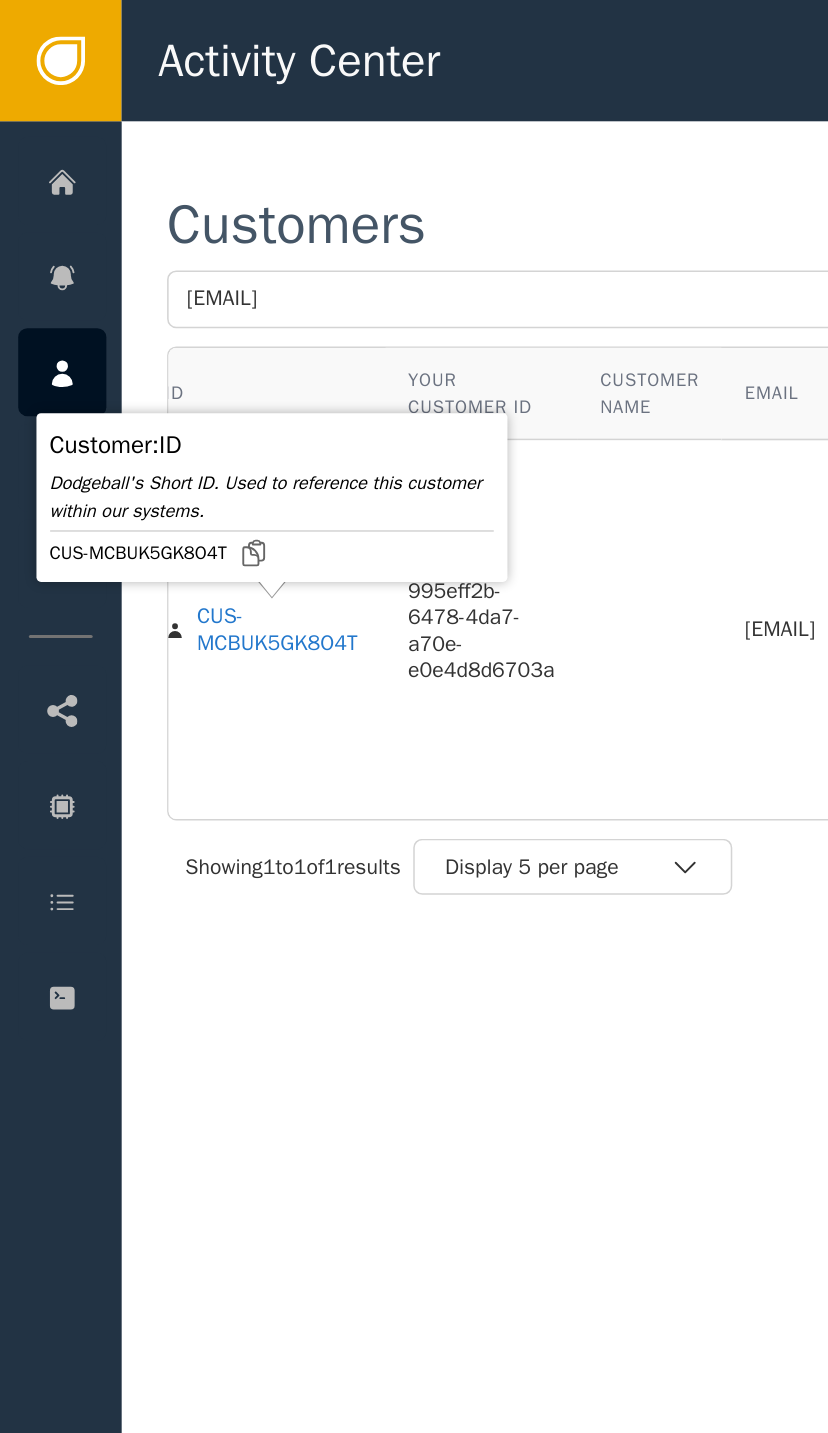 click on "CUS-MCBUK5GK8O4T" at bounding box center [184, 414] 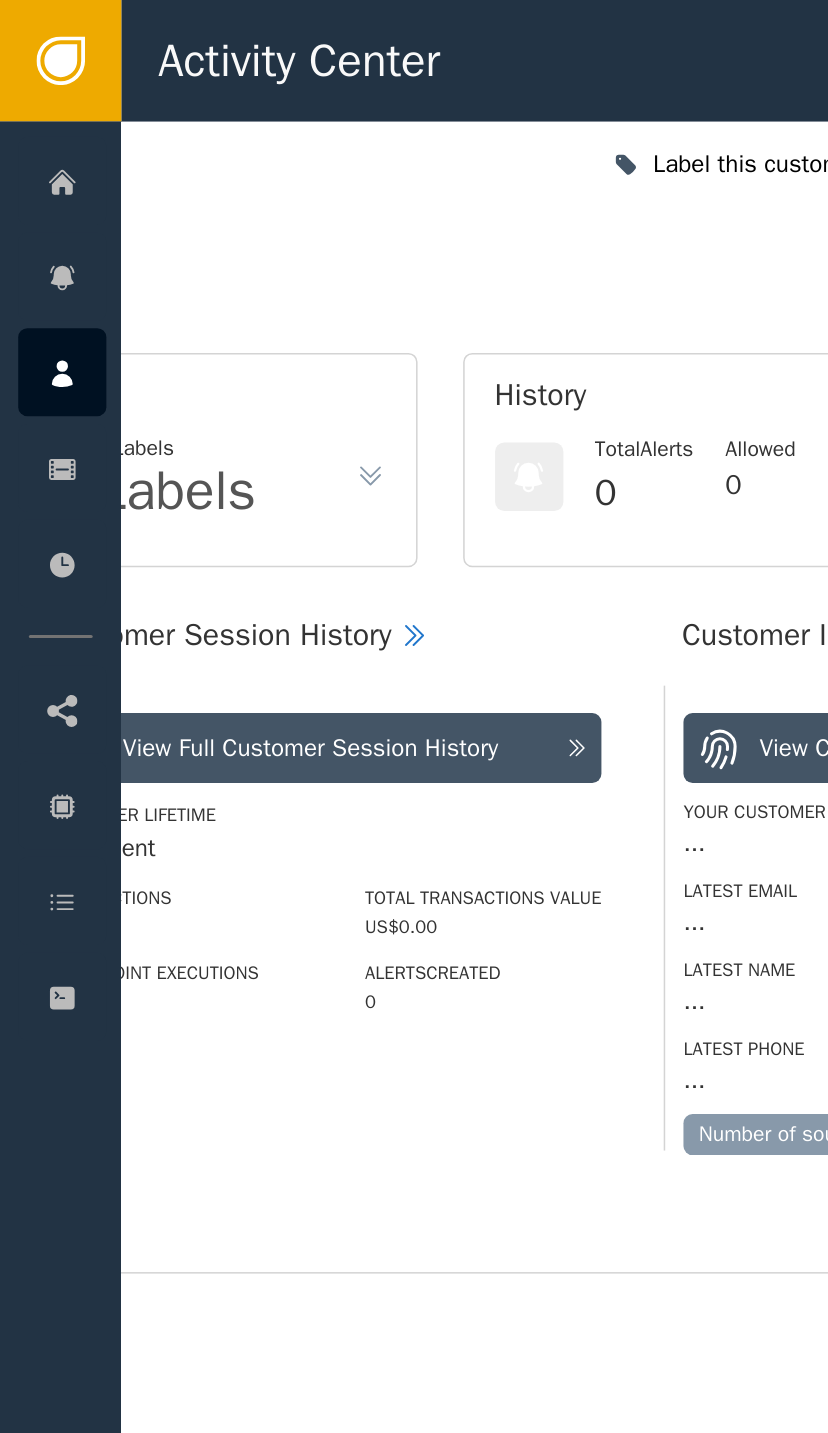 scroll, scrollTop: 0, scrollLeft: 536, axis: horizontal 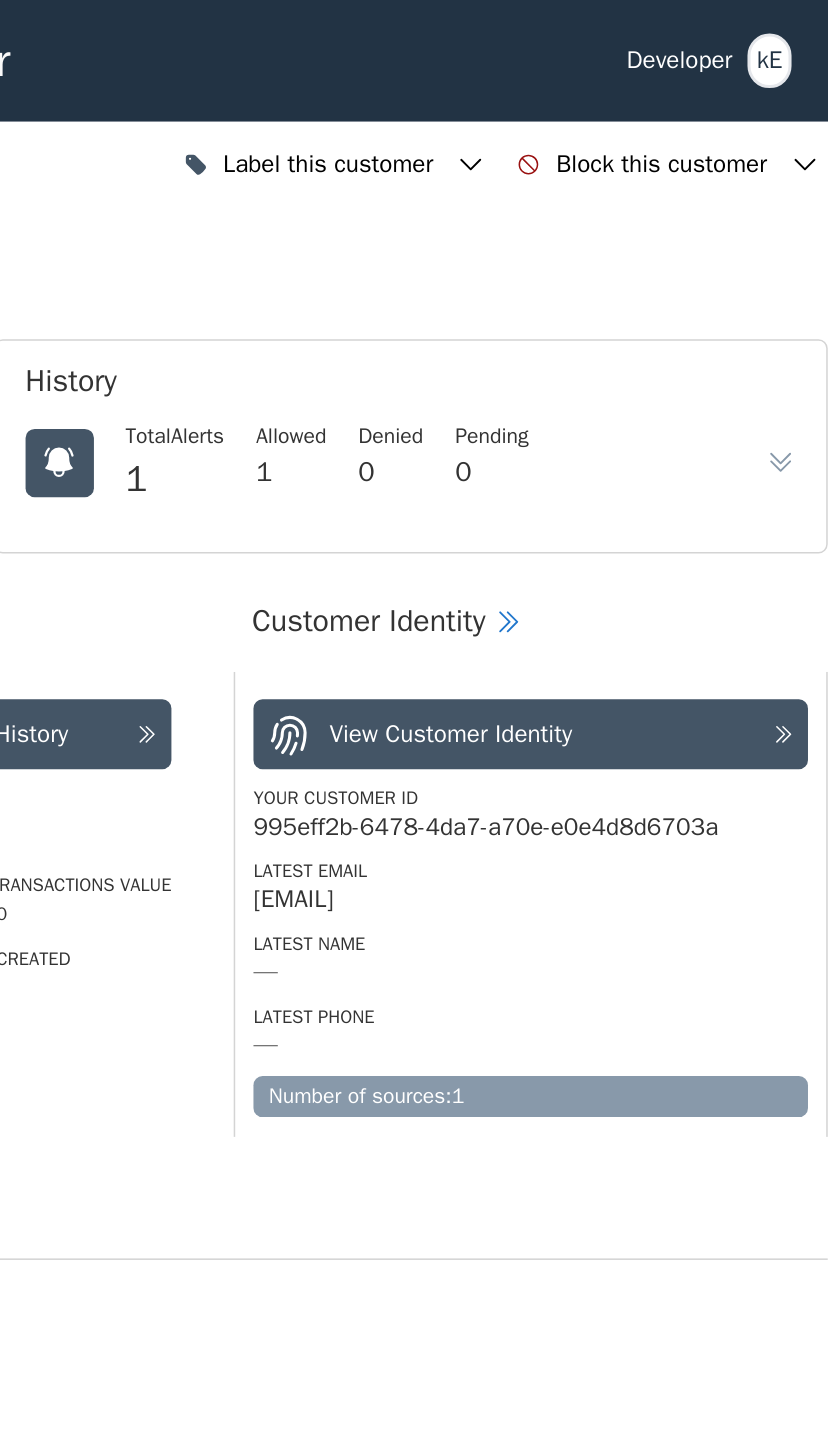 click on "Label this customer" at bounding box center [503, 108] 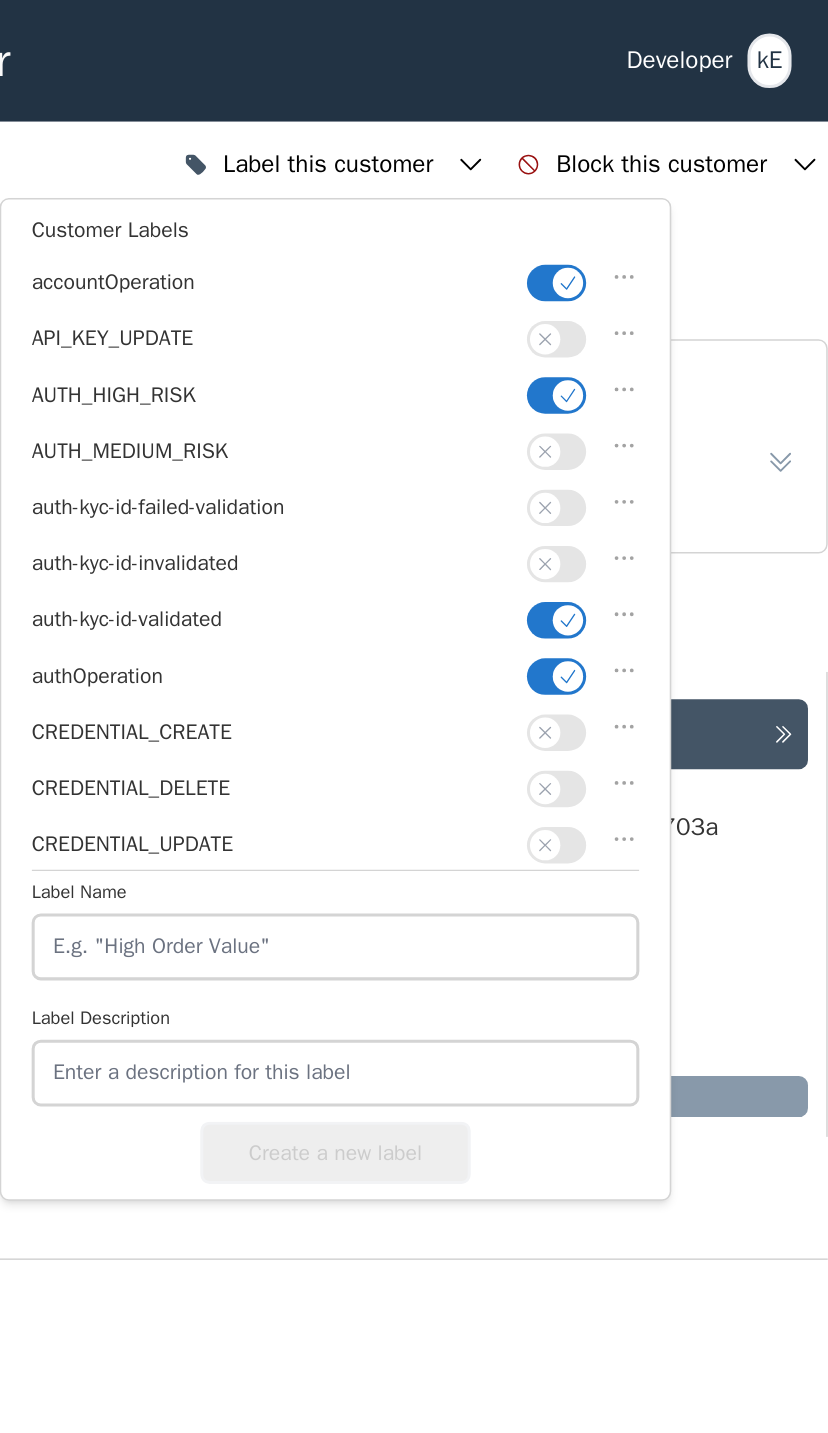 click at bounding box center [657, 260] 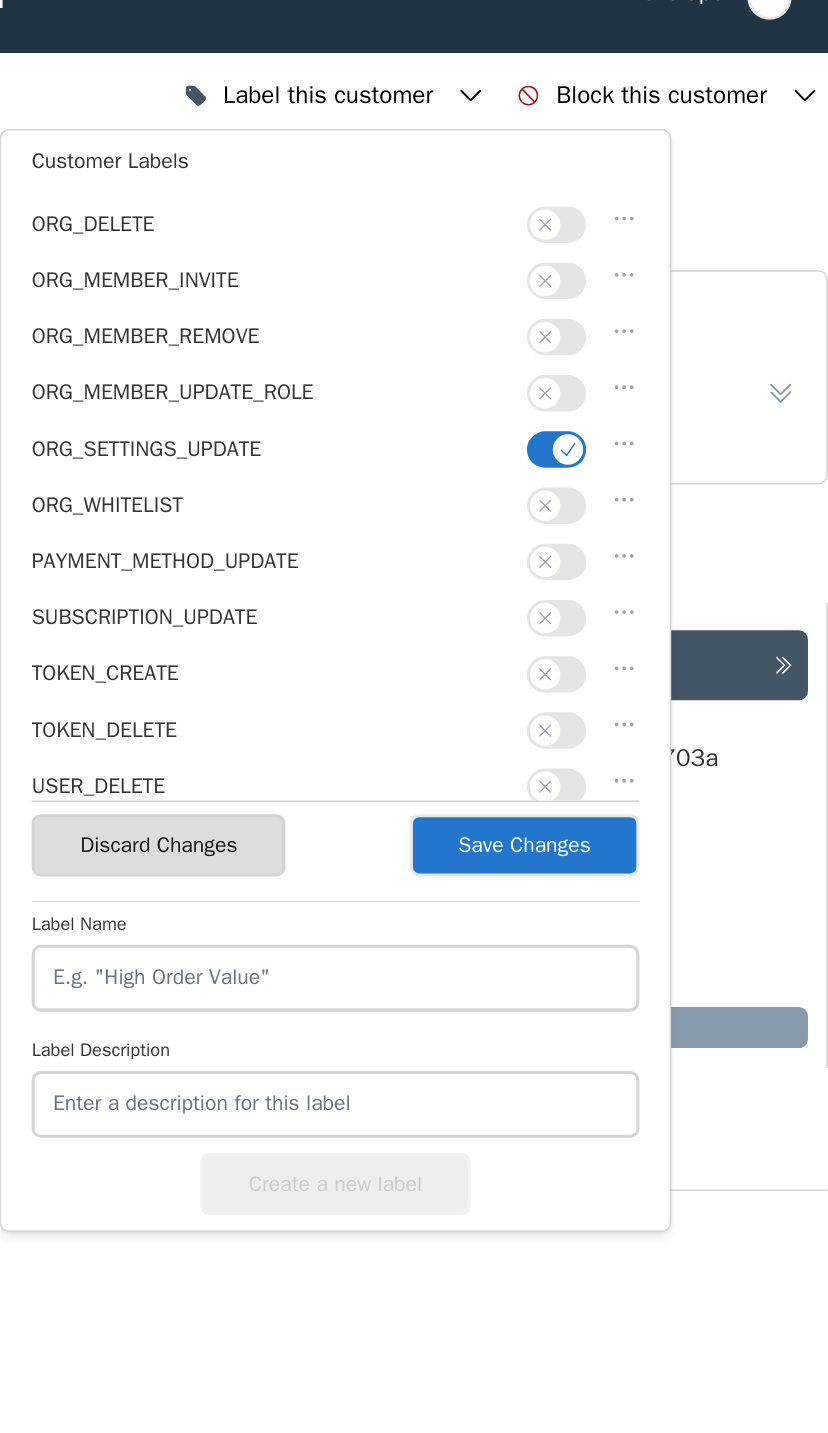 scroll, scrollTop: 510, scrollLeft: 0, axis: vertical 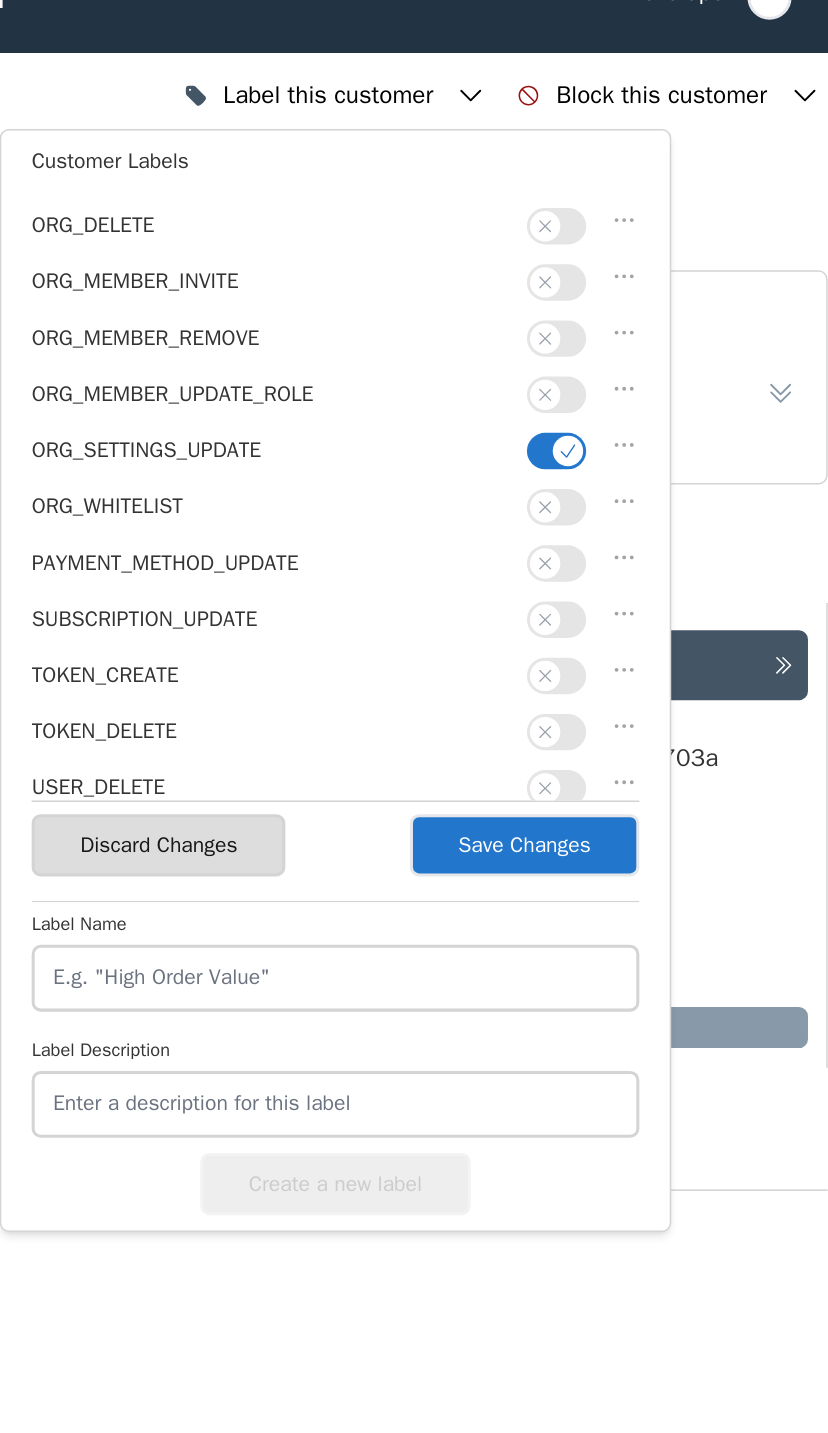 click on "Save Changes" at bounding box center (628, 601) 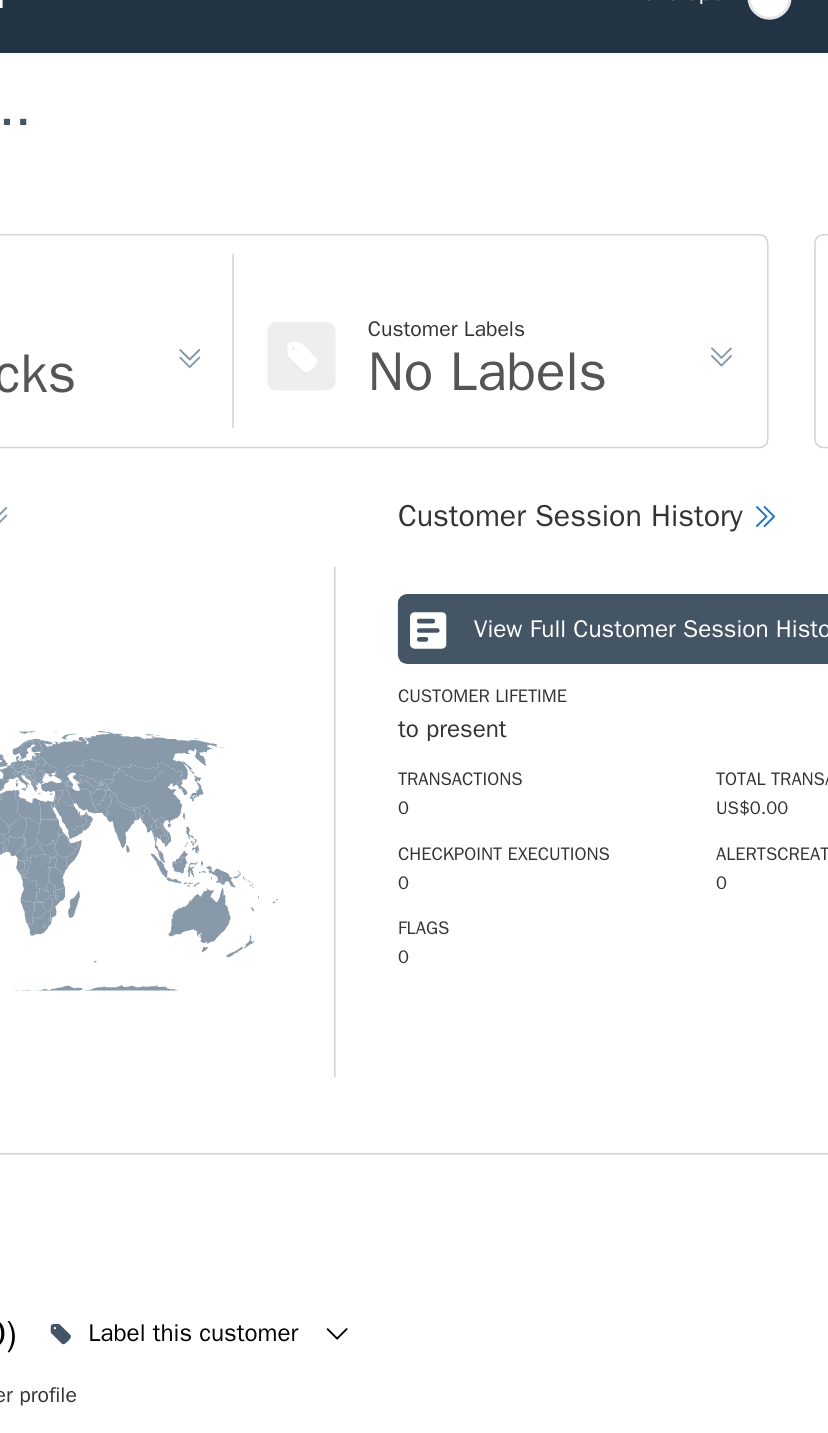 scroll, scrollTop: 1, scrollLeft: 7, axis: both 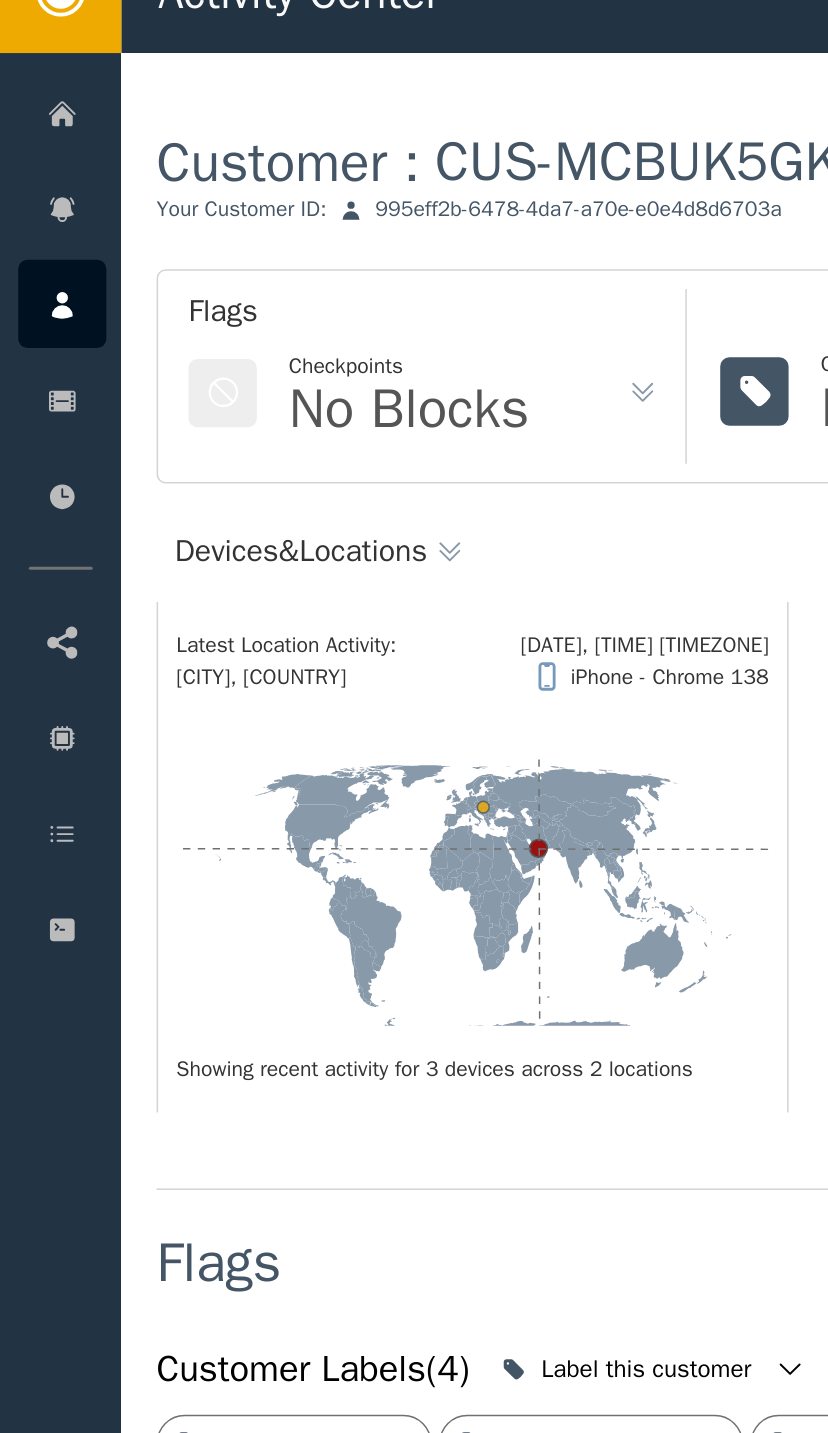 click 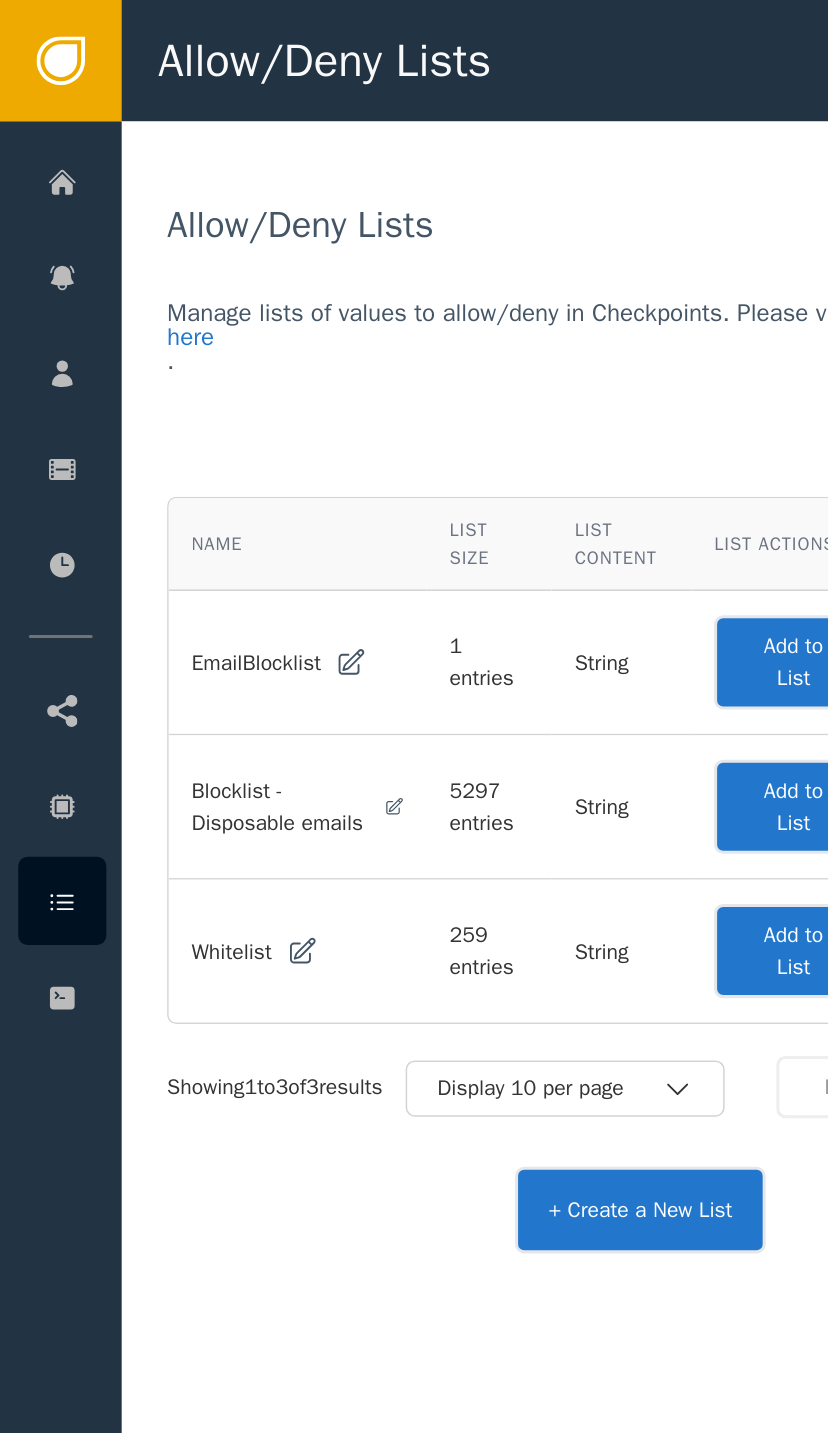 click on "Add to List" at bounding box center [522, 626] 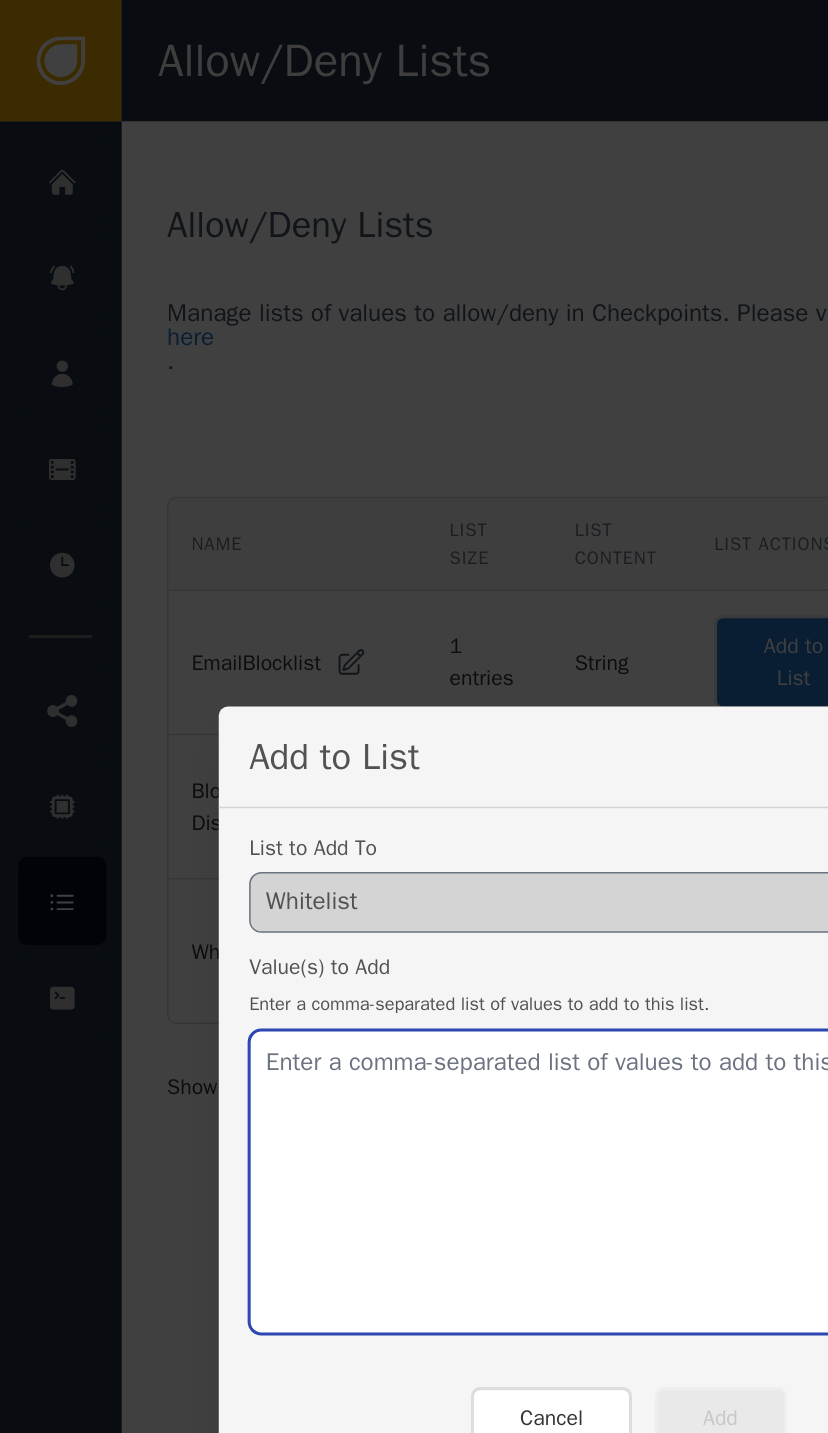 click at bounding box center [414, 778] 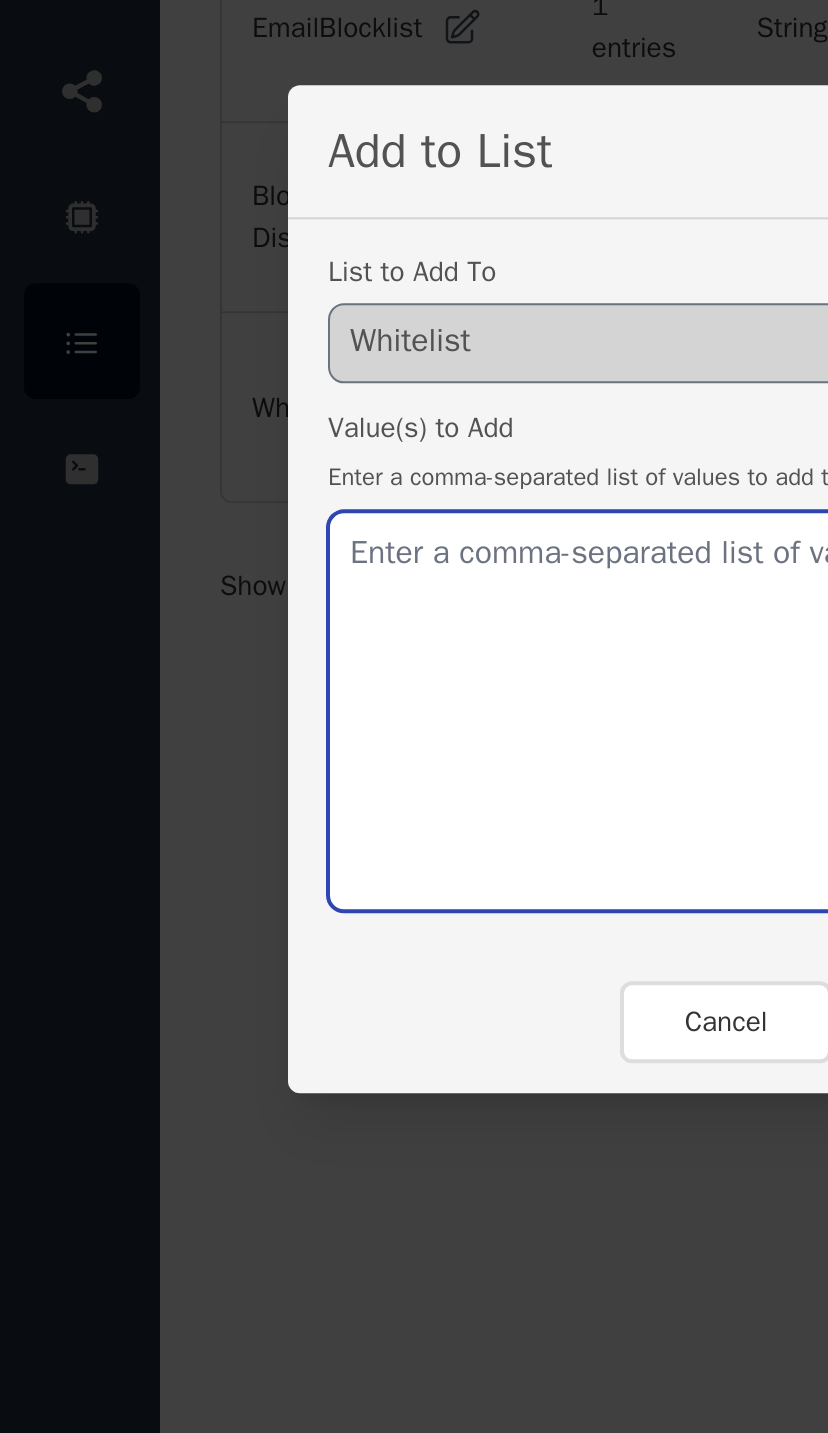 click at bounding box center [414, 778] 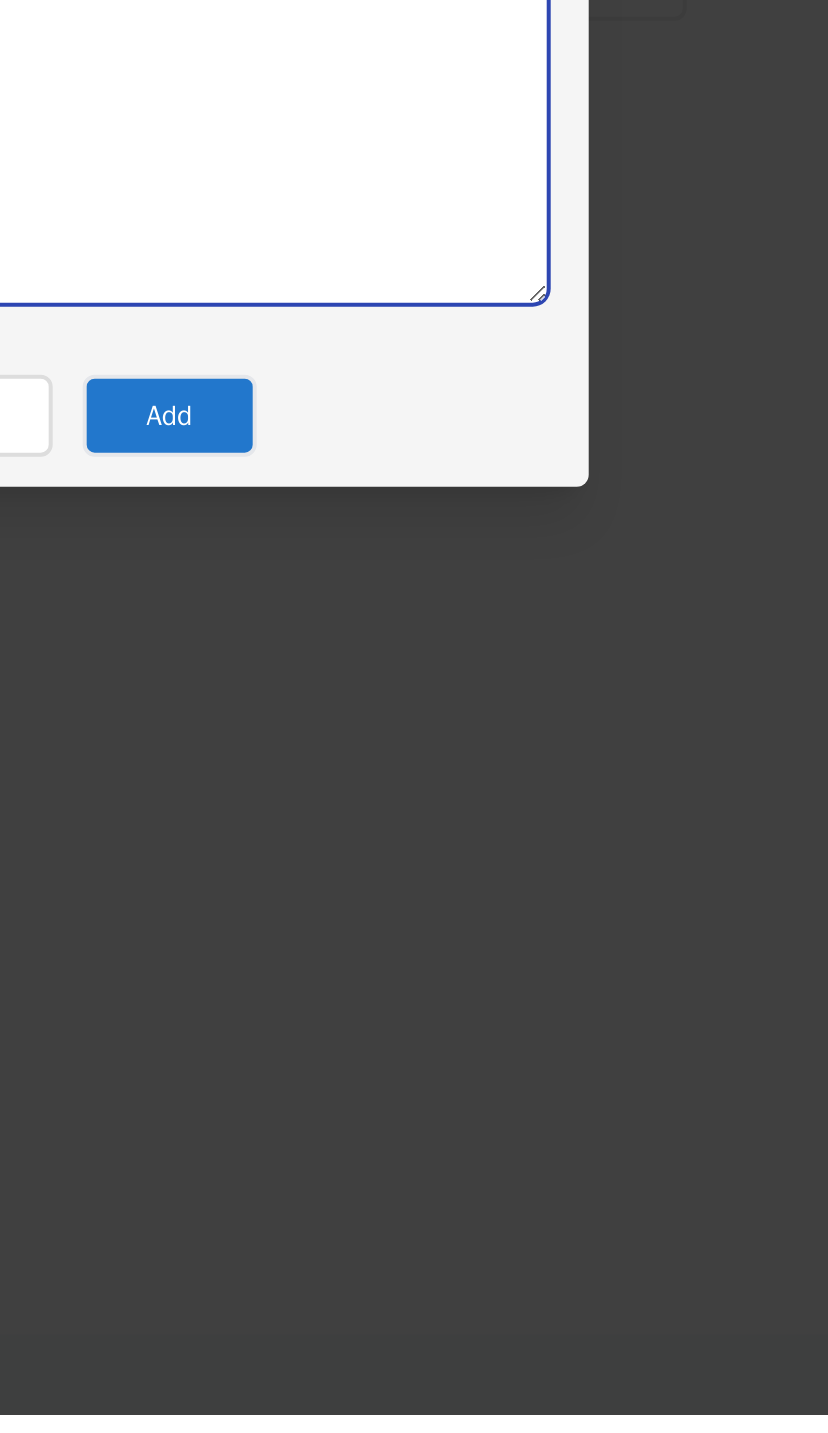 type on "krisztianpadar@advertvance.com" 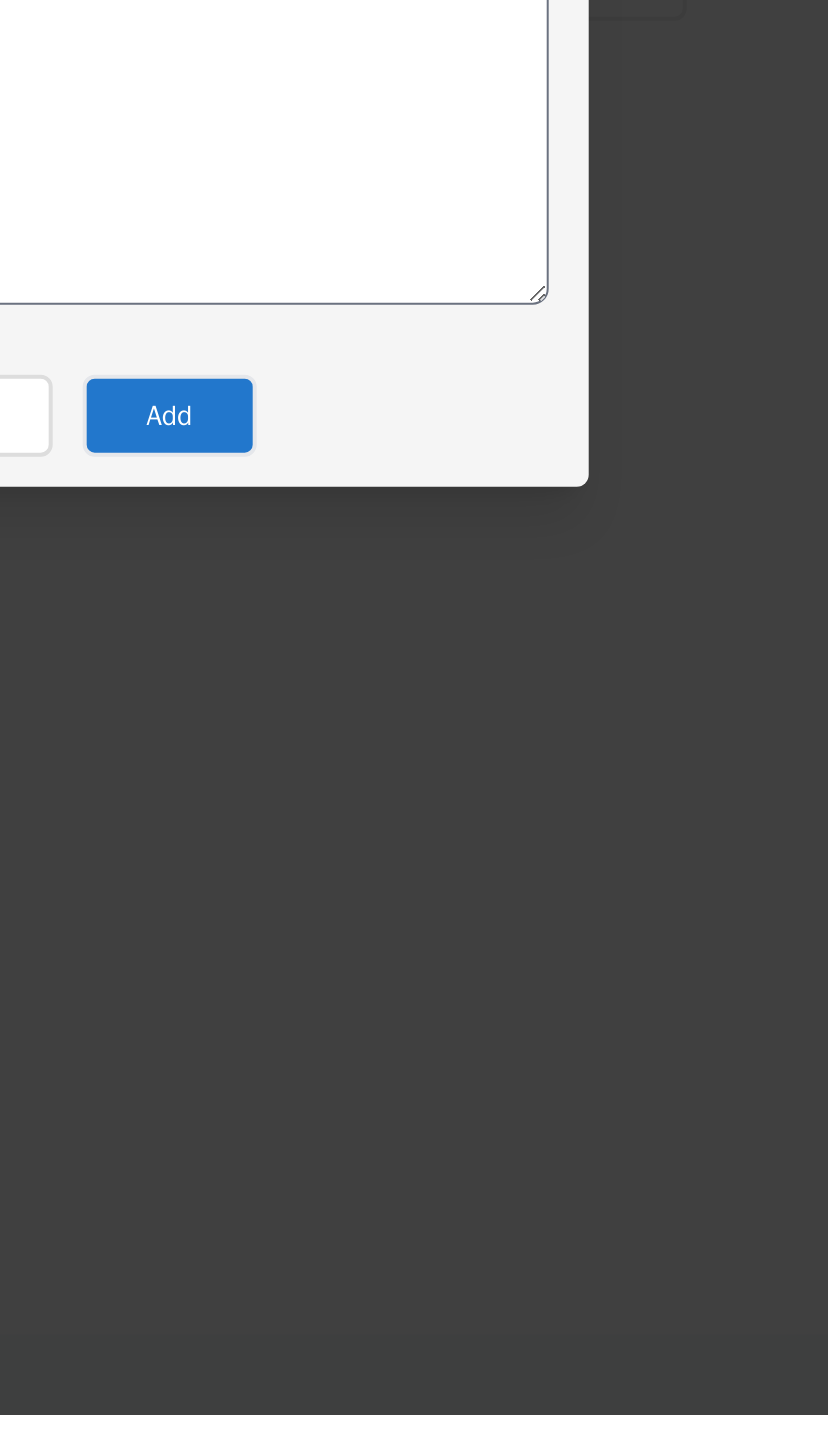 click on "Add" at bounding box center [474, 933] 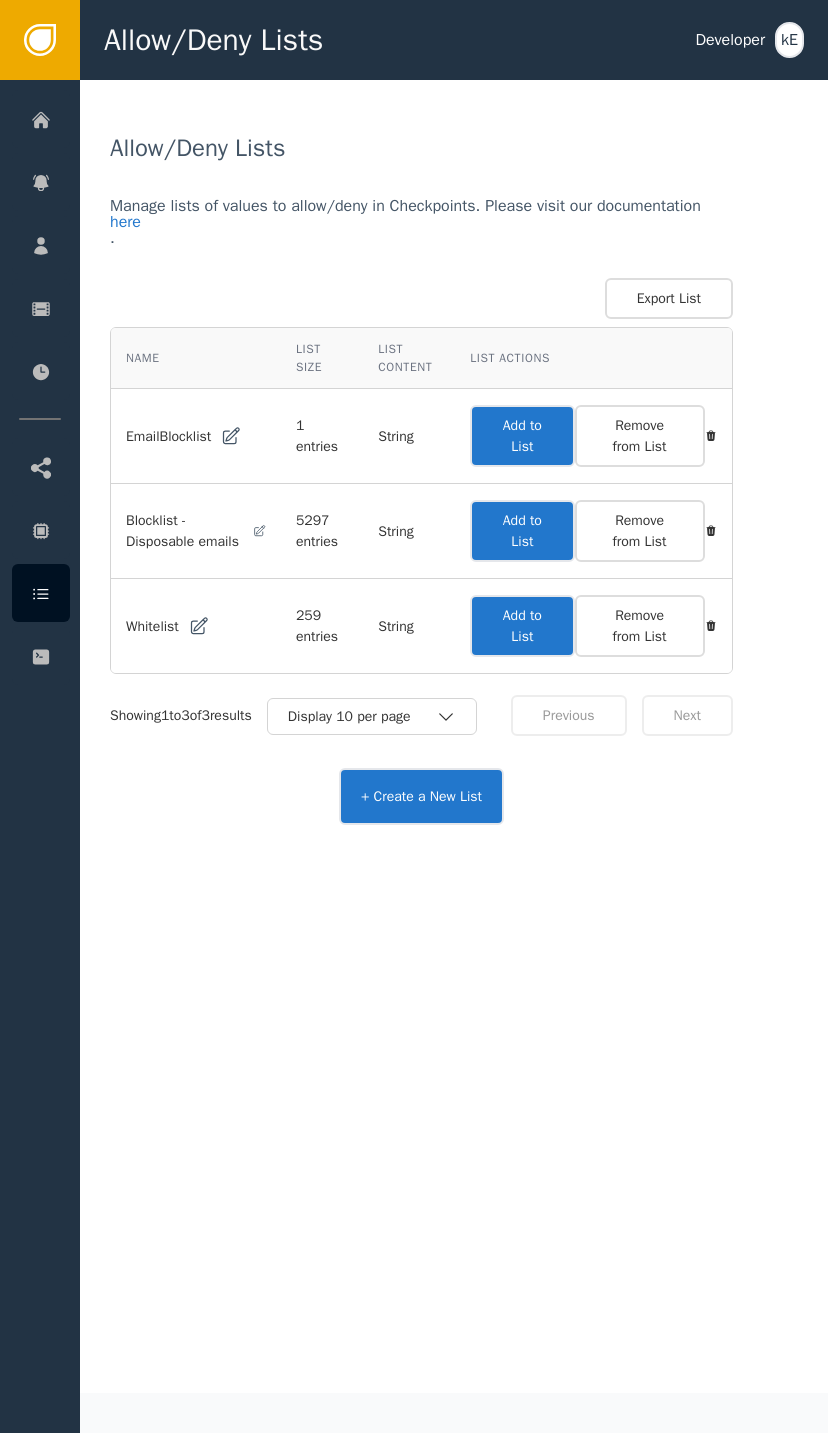 click at bounding box center (41, 182) 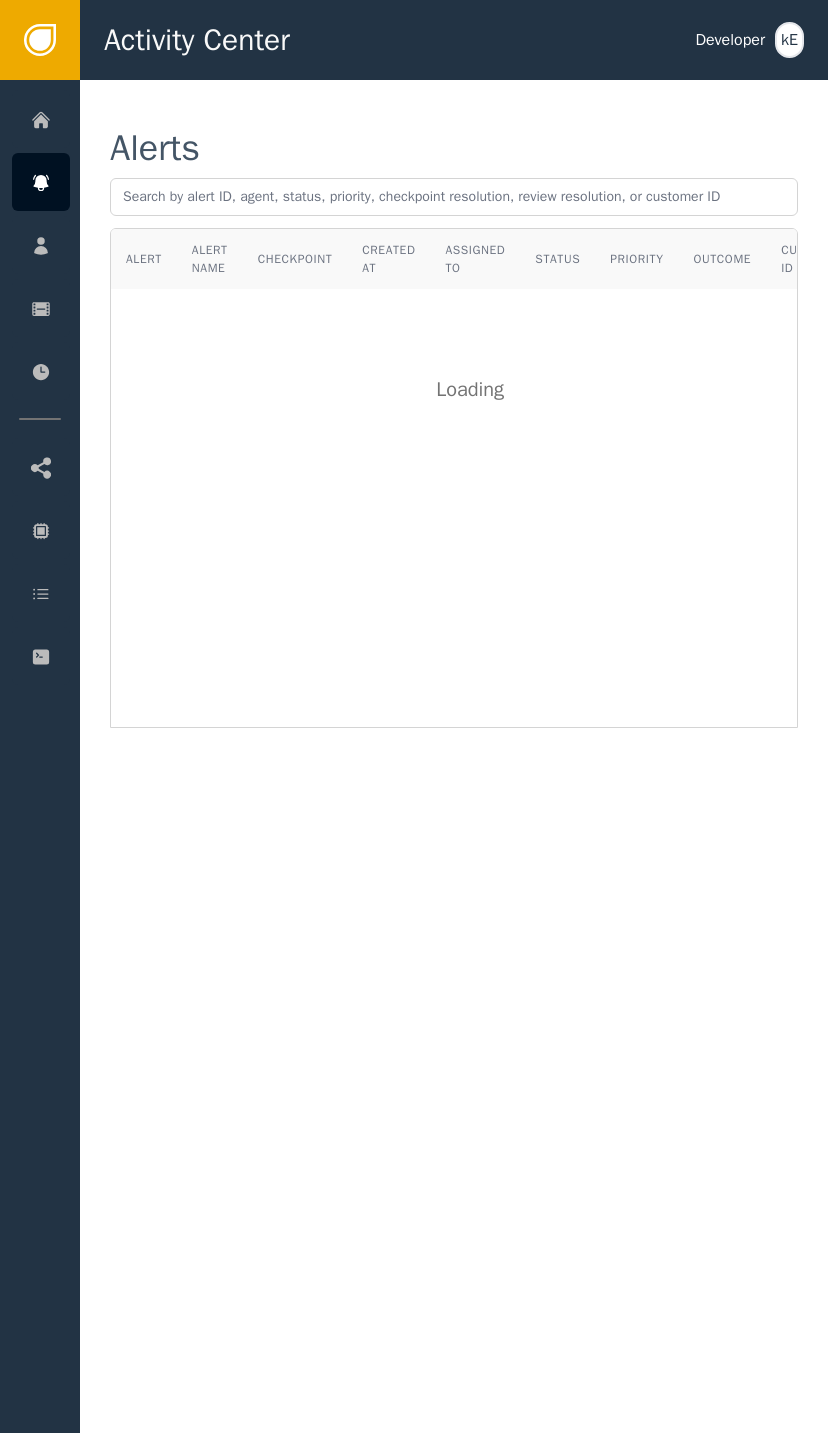click 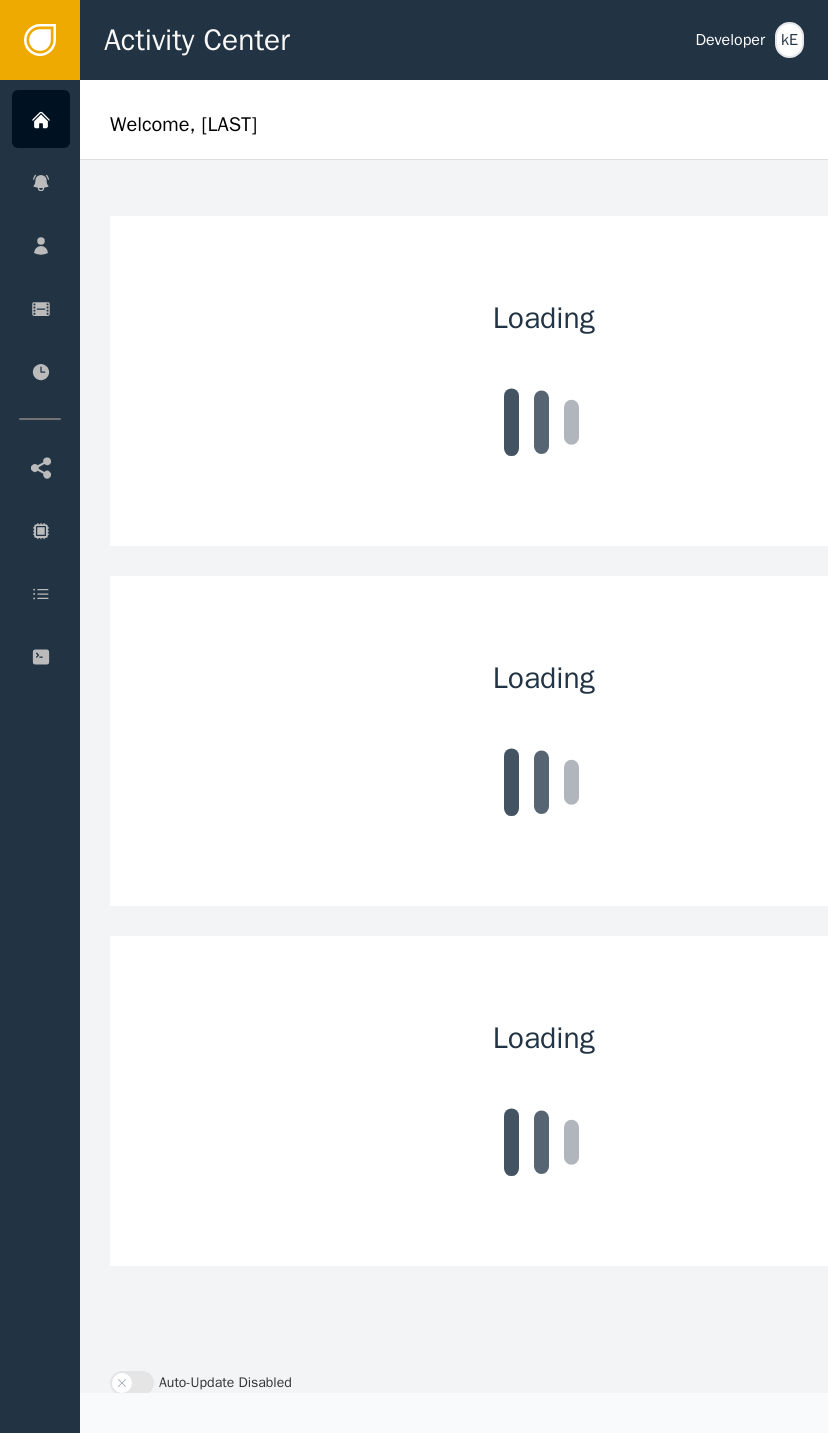 click on "Customers" at bounding box center (195, 245) 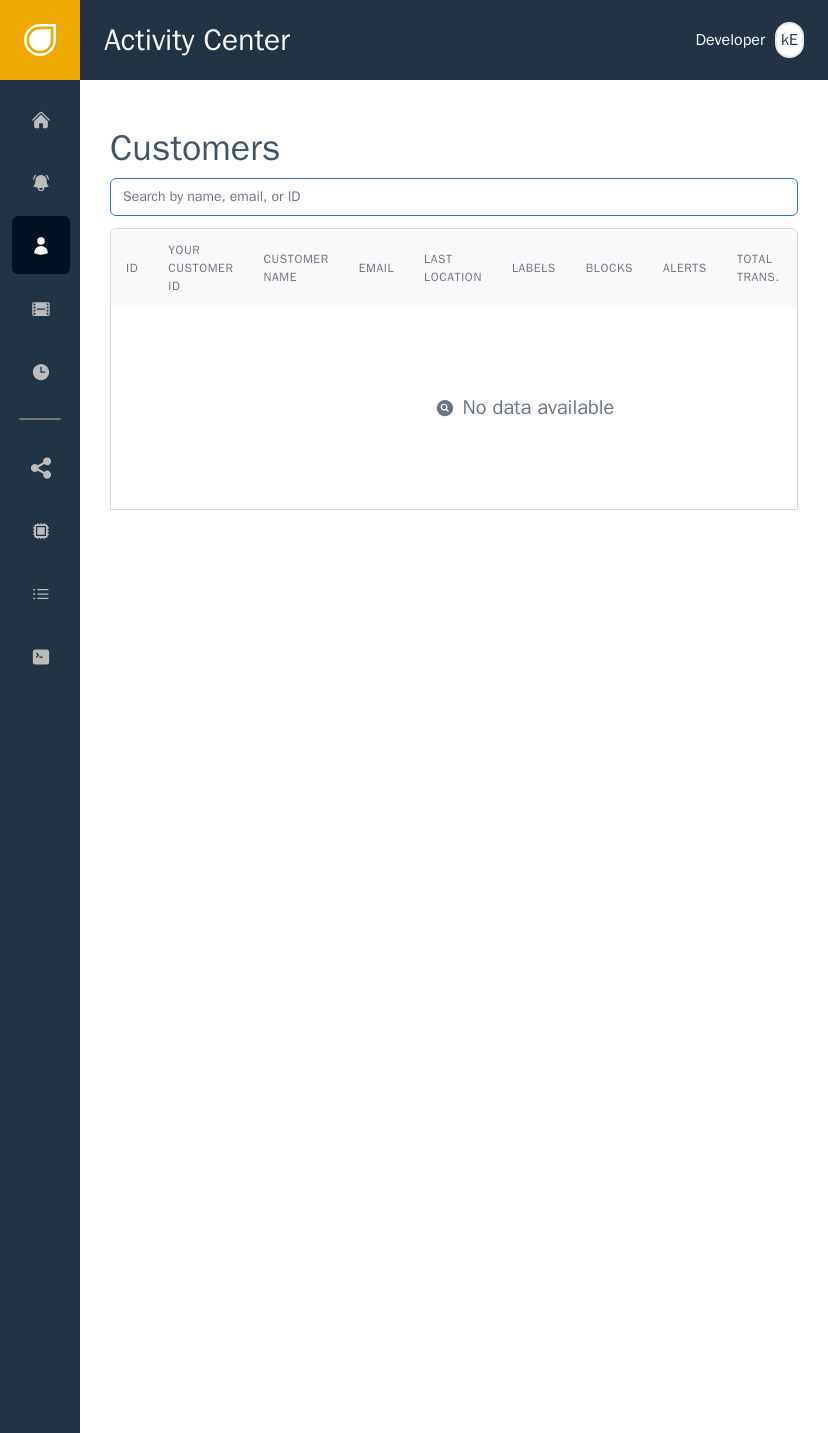 click at bounding box center [454, 197] 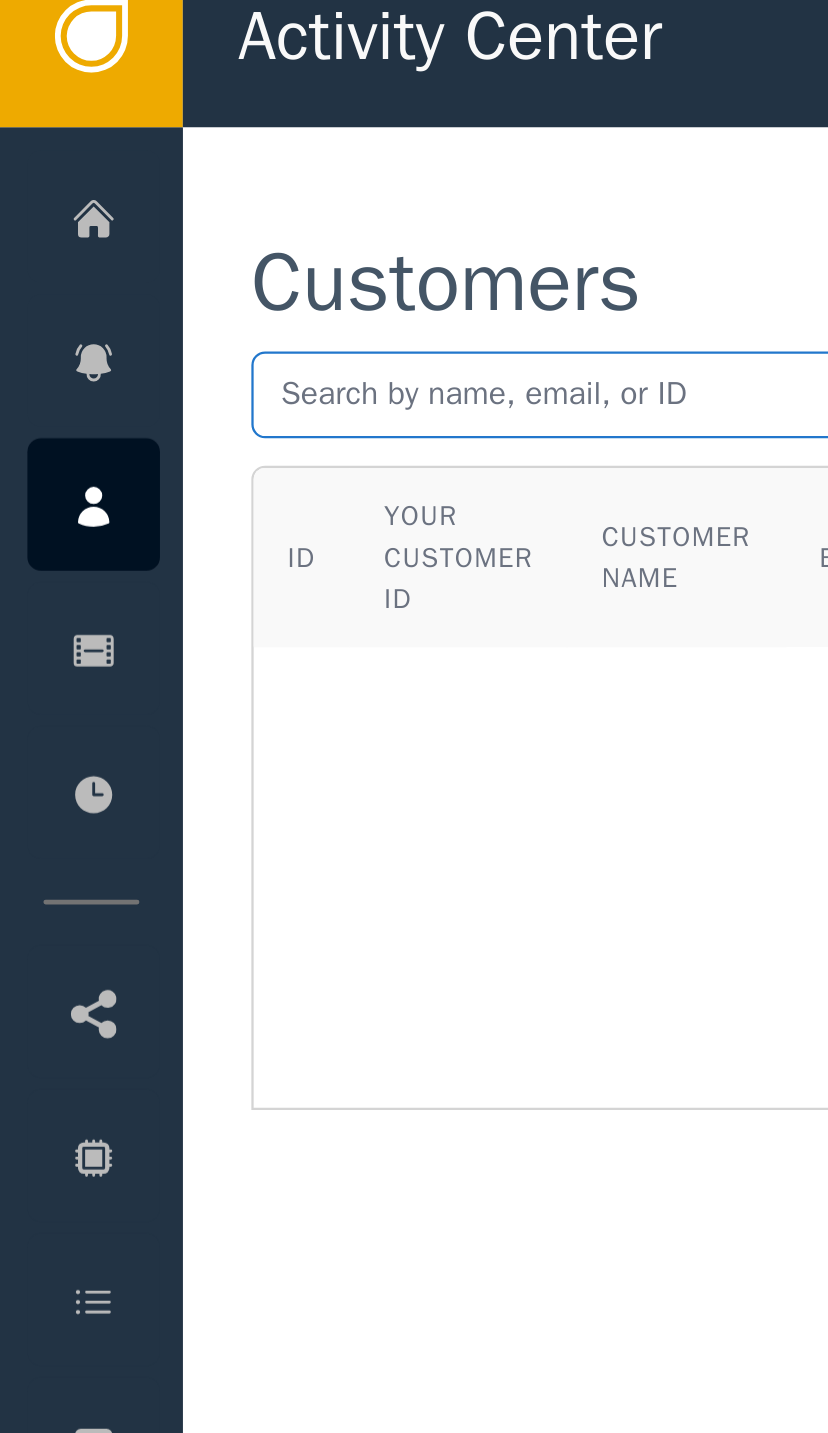 click at bounding box center [454, 197] 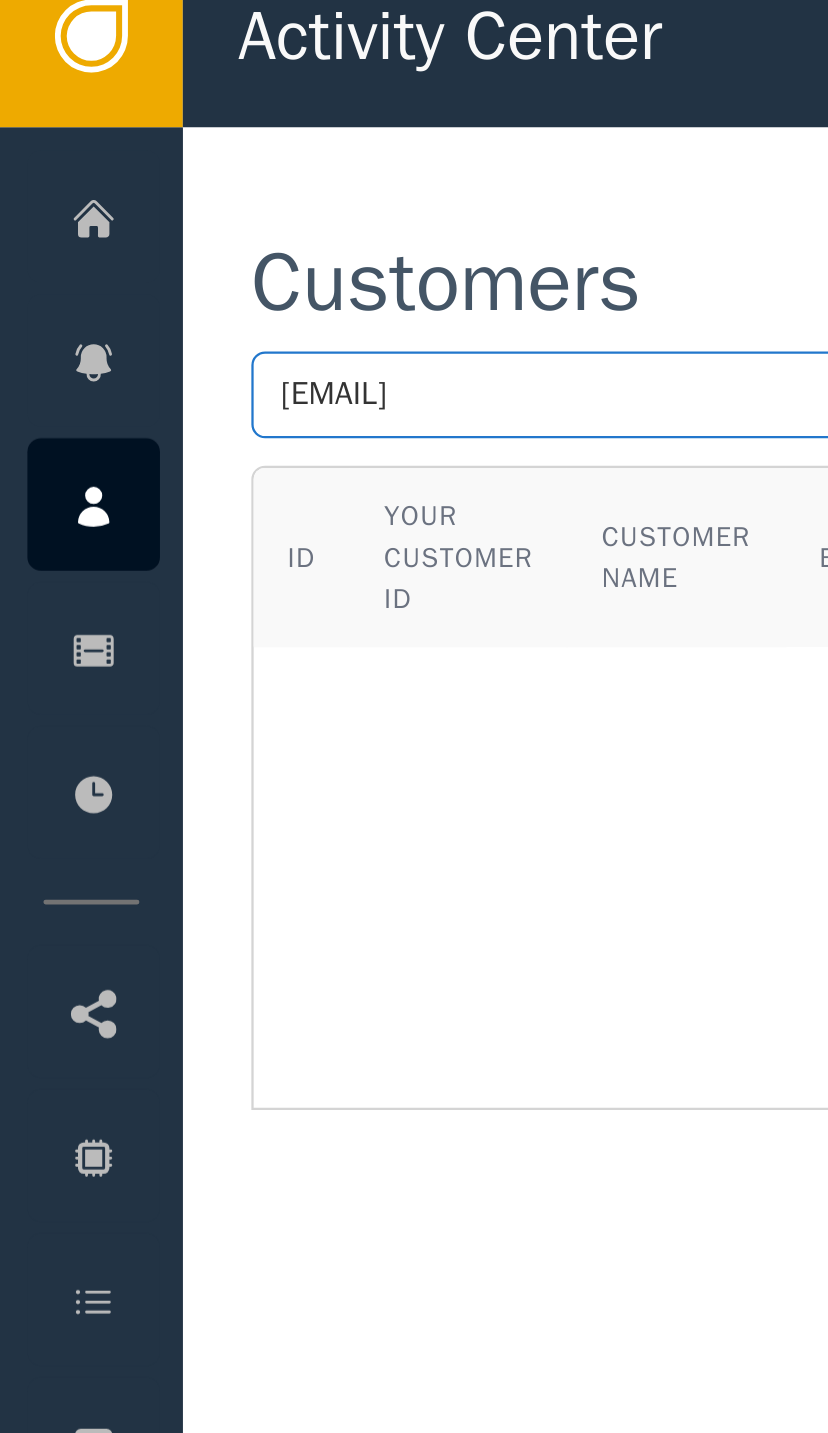 type on "info@renewenergiesltd.co.uk" 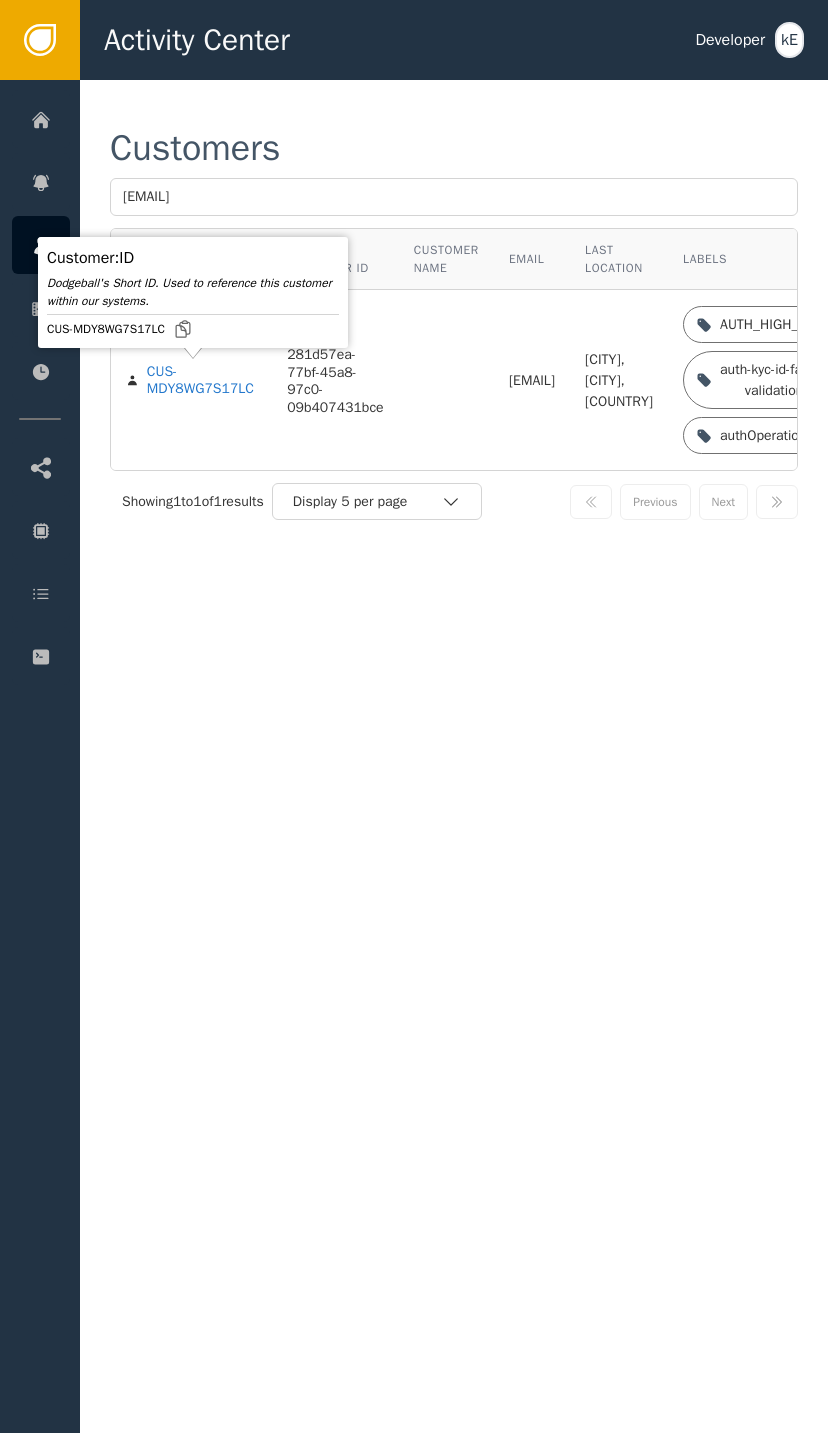 click on "CUS-MDY8WG7S17LC" at bounding box center (202, 380) 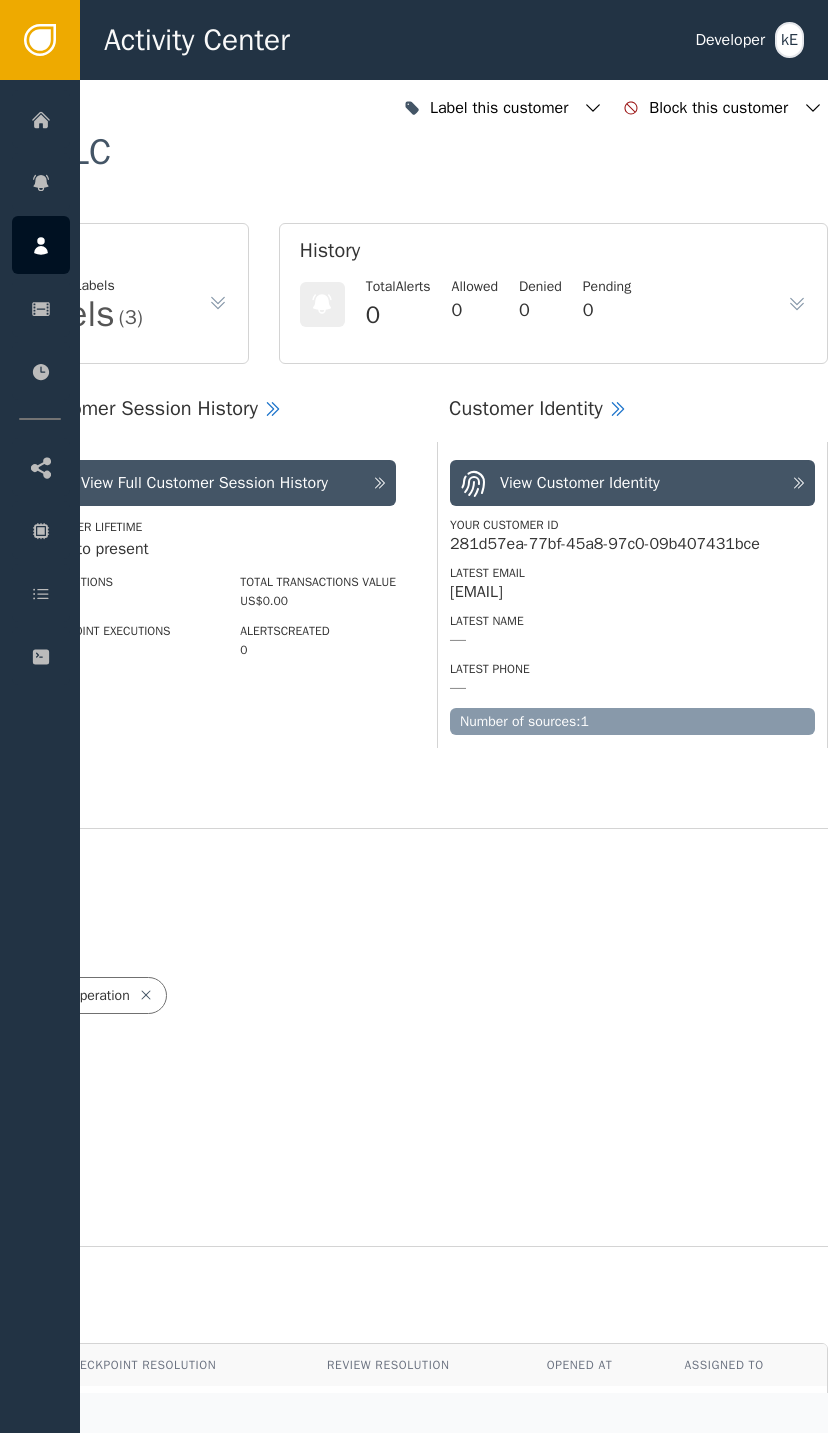 scroll, scrollTop: 0, scrollLeft: 536, axis: horizontal 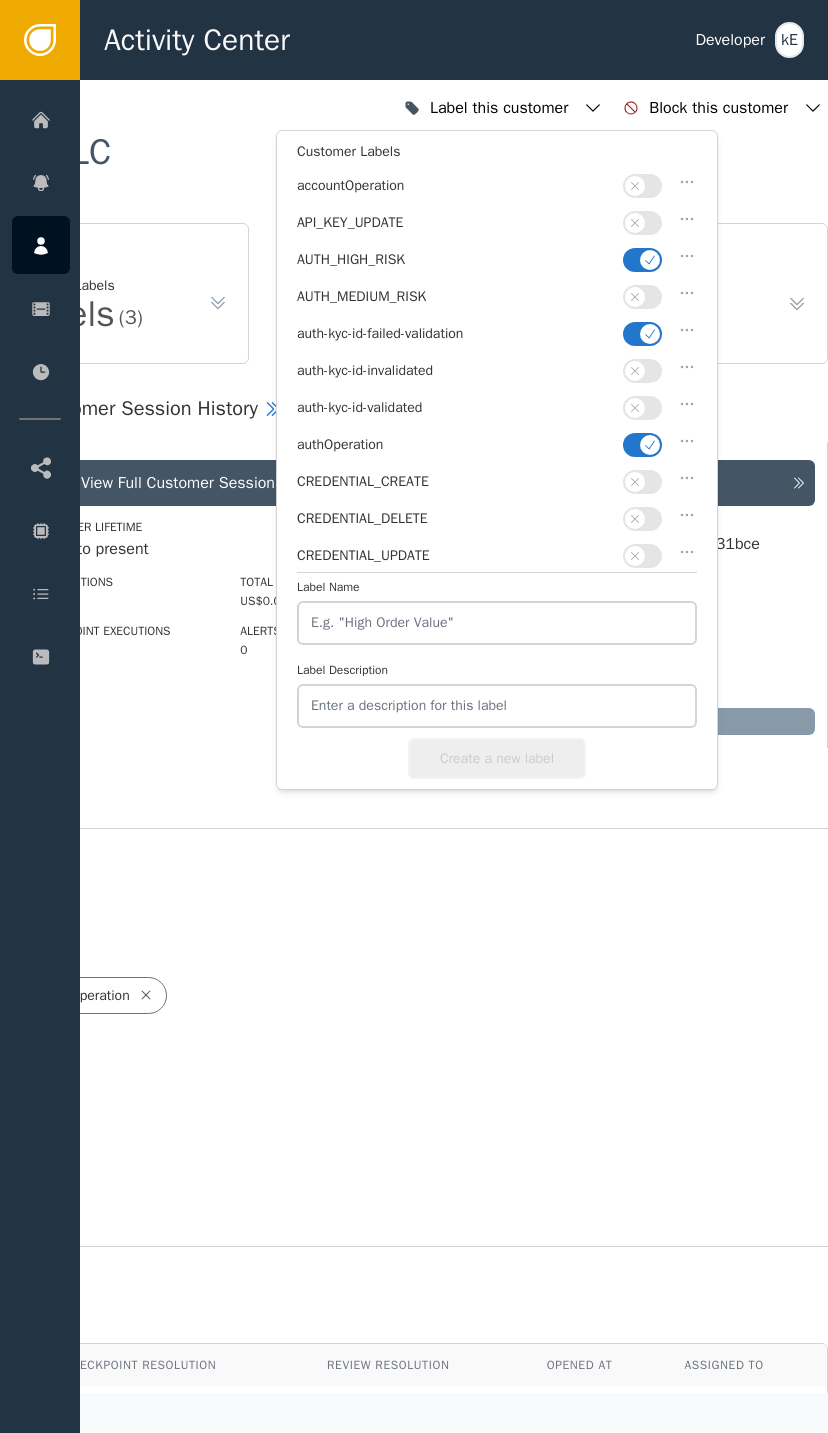 click at bounding box center (650, 260) 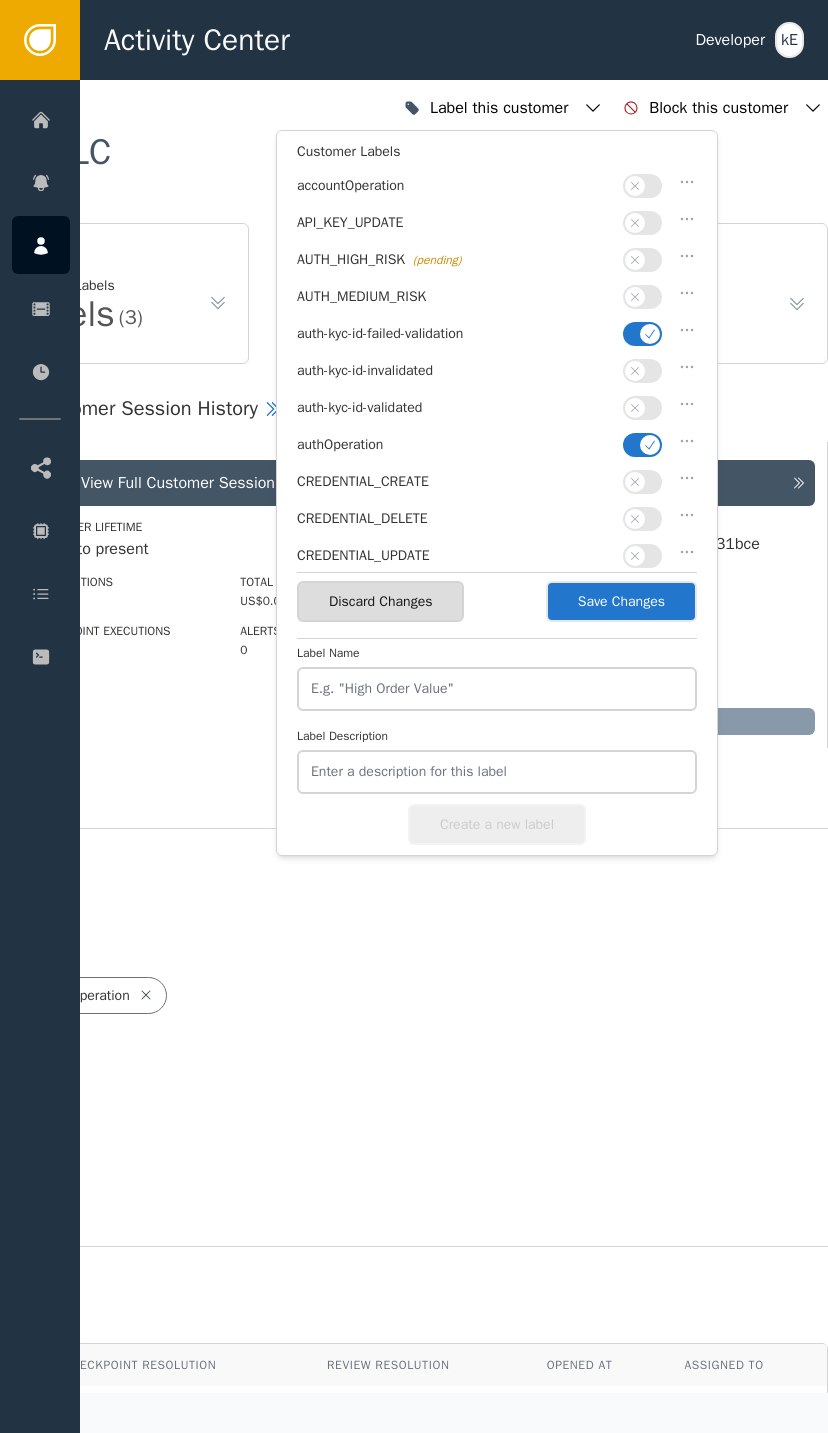 click 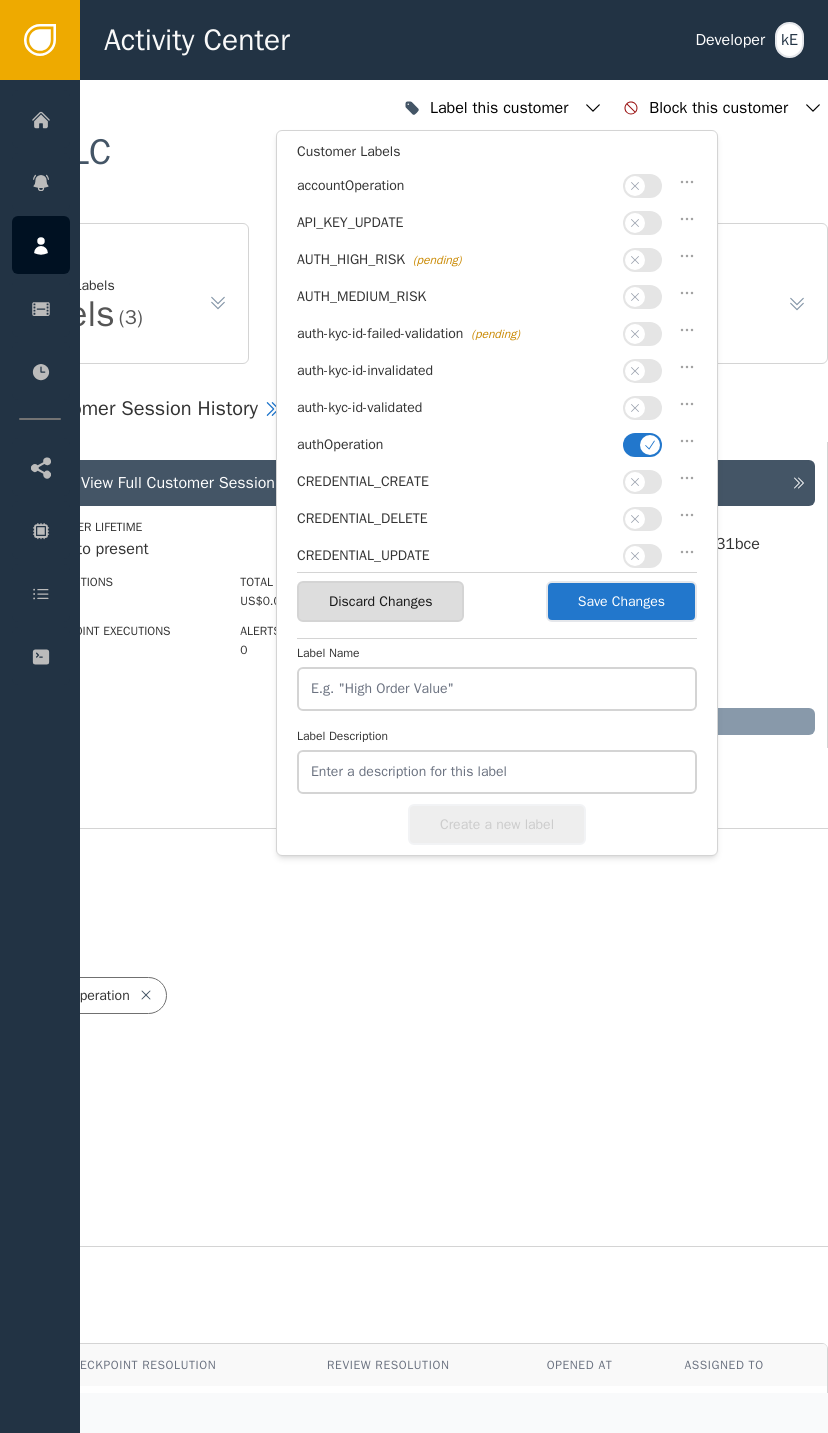 click at bounding box center [642, 408] 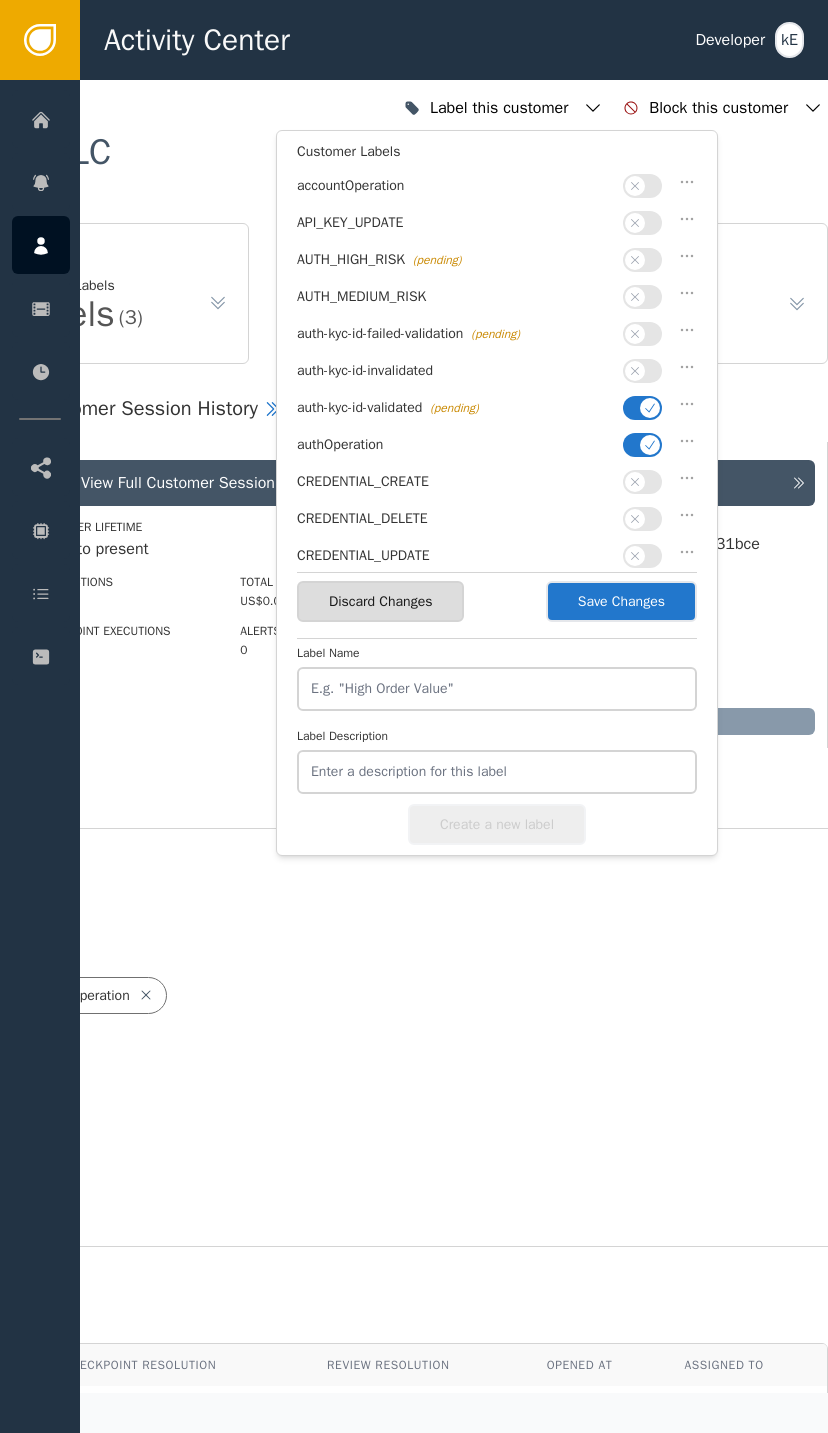 click on "Save Changes" at bounding box center [621, 601] 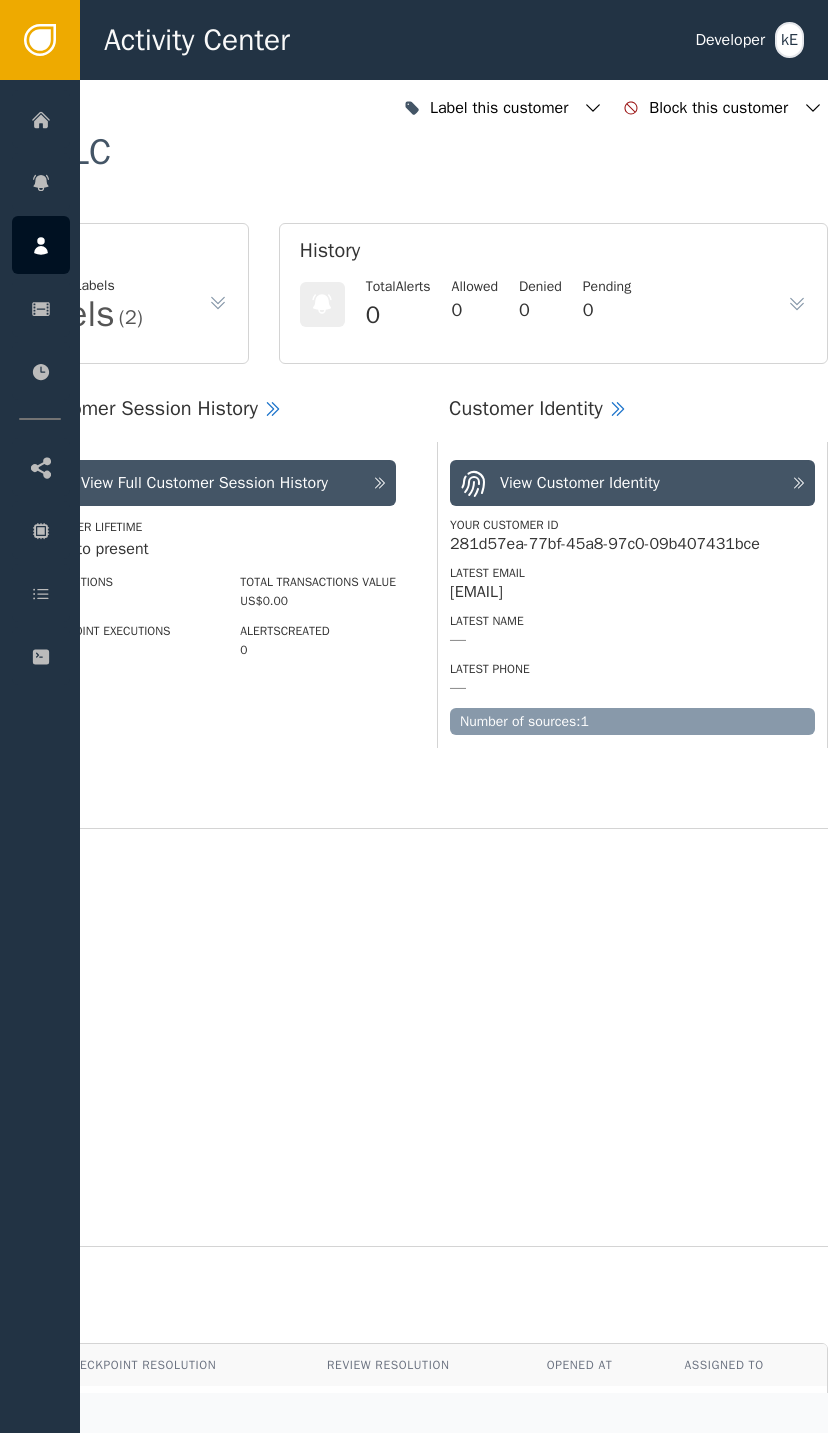 click at bounding box center [41, 593] 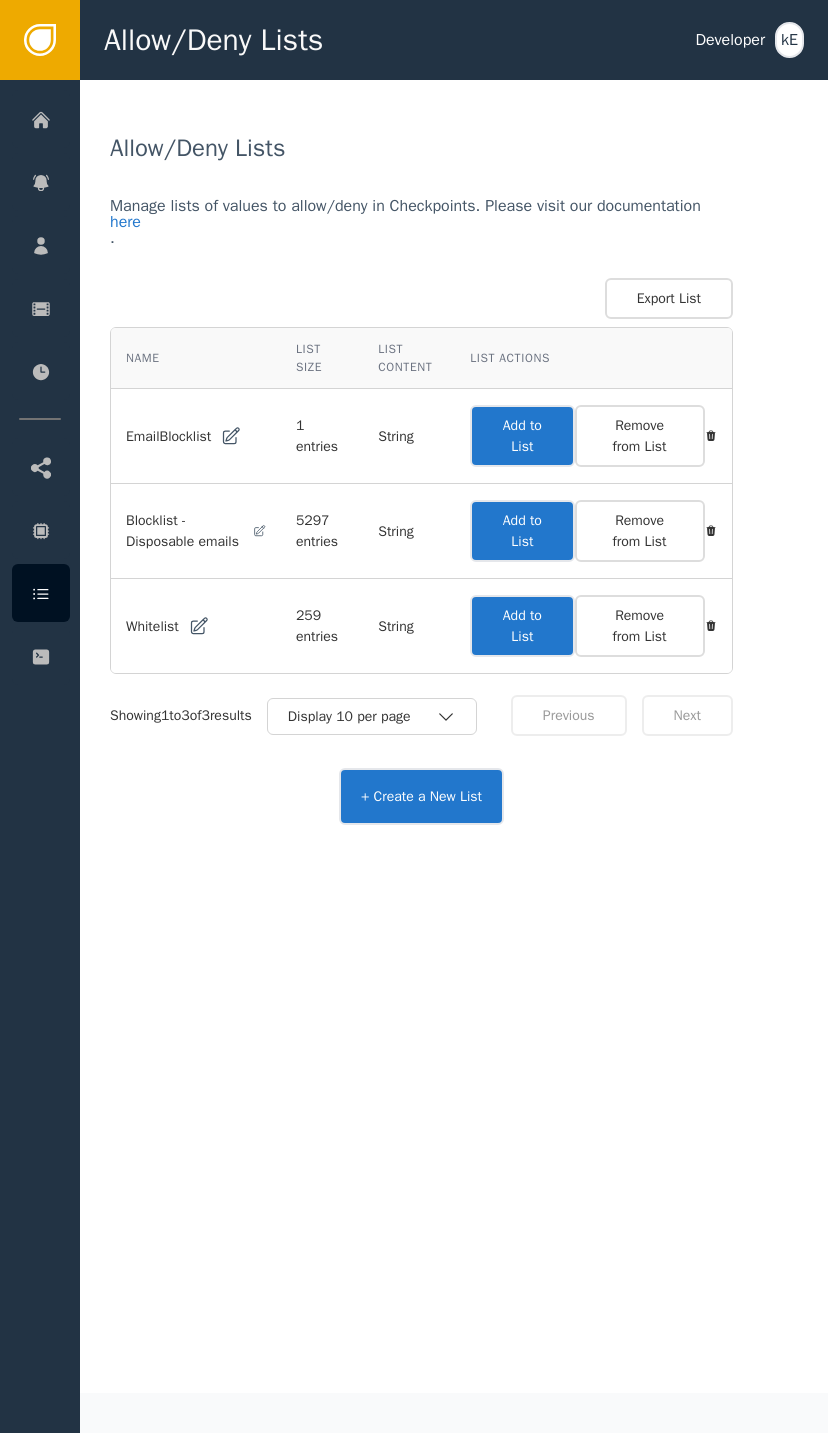 click on "Add to List" at bounding box center [522, 626] 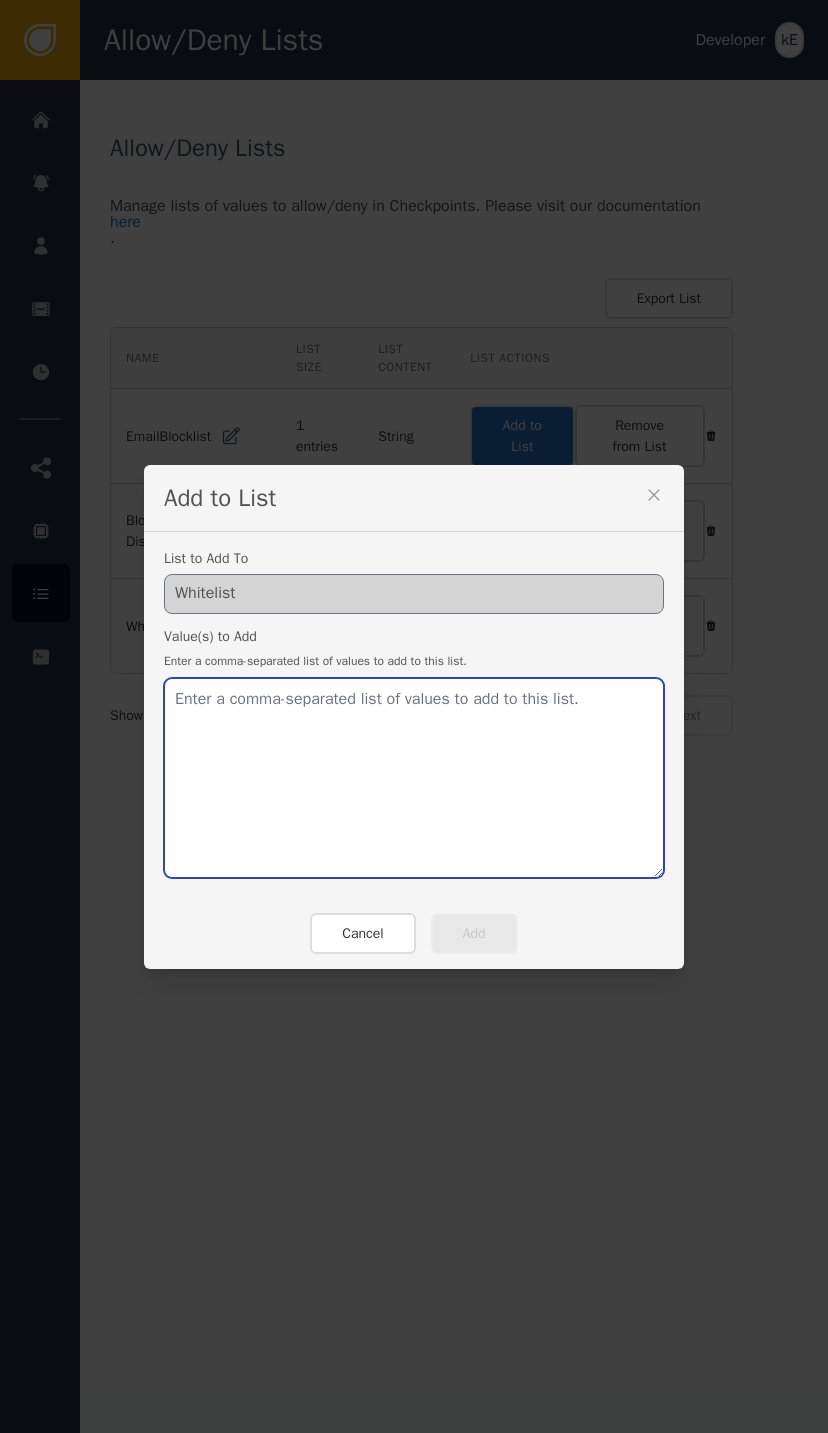 click at bounding box center (414, 778) 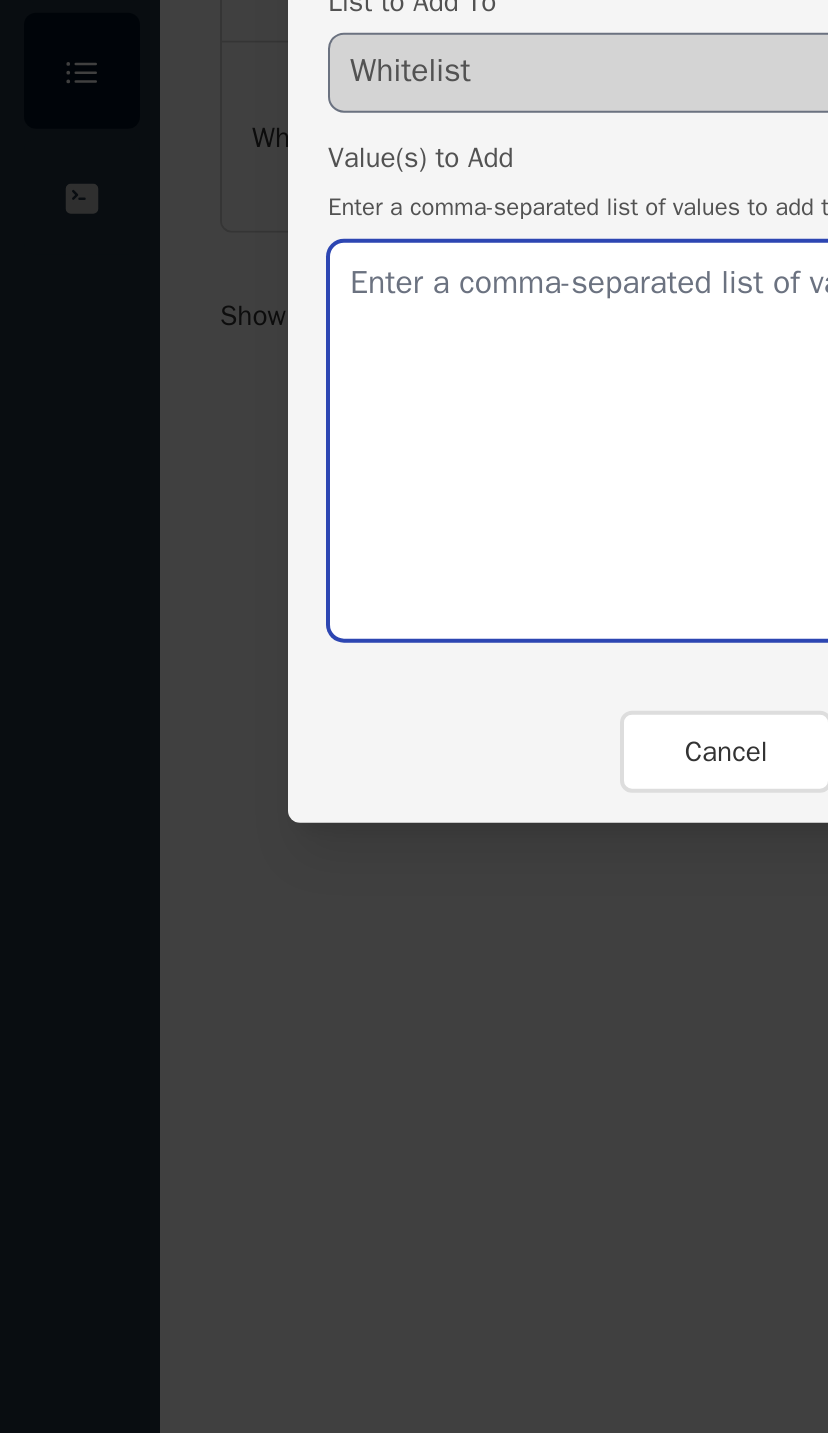 click at bounding box center (414, 778) 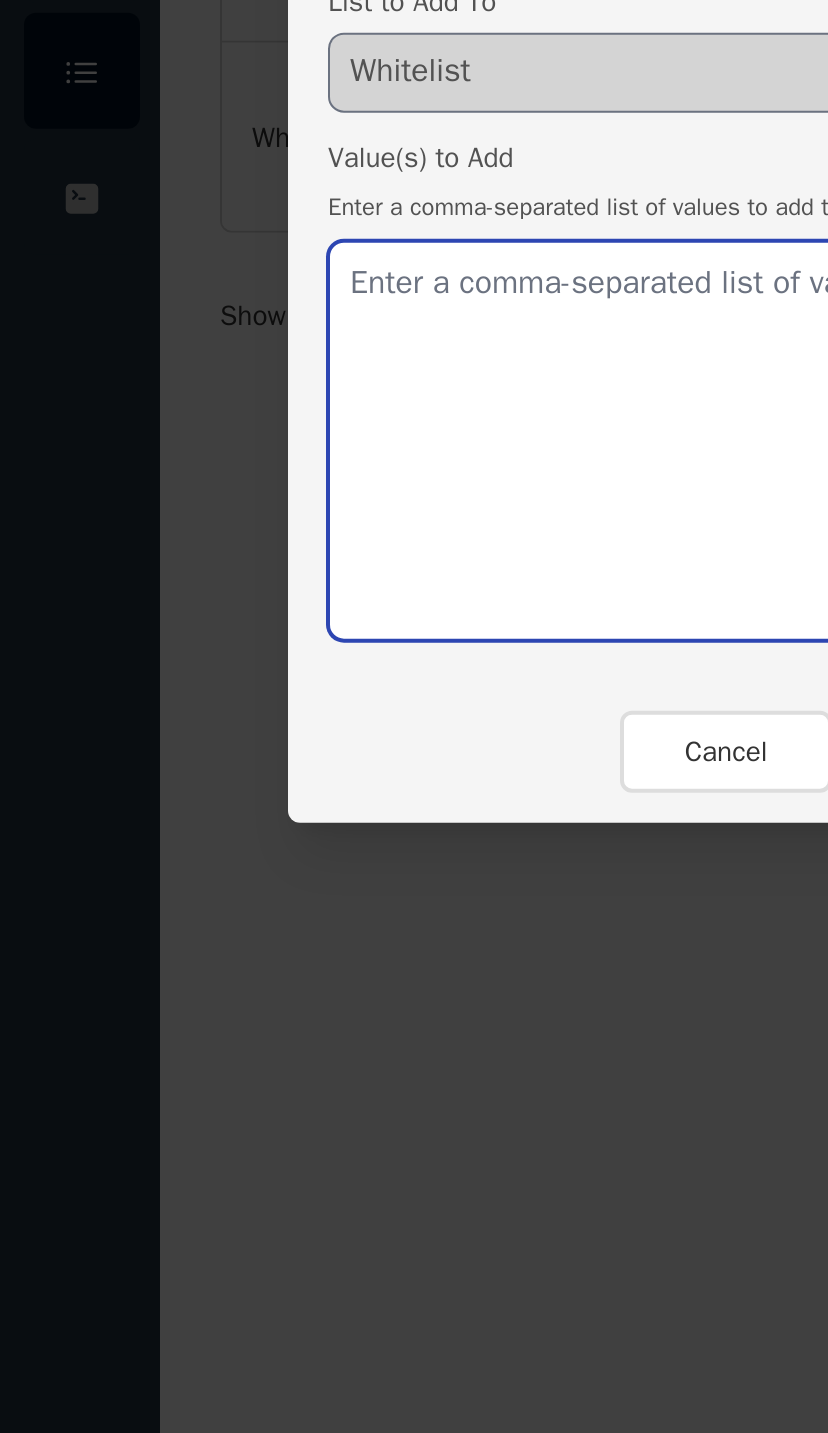 paste on "info@renewenergiesltd.co.uk" 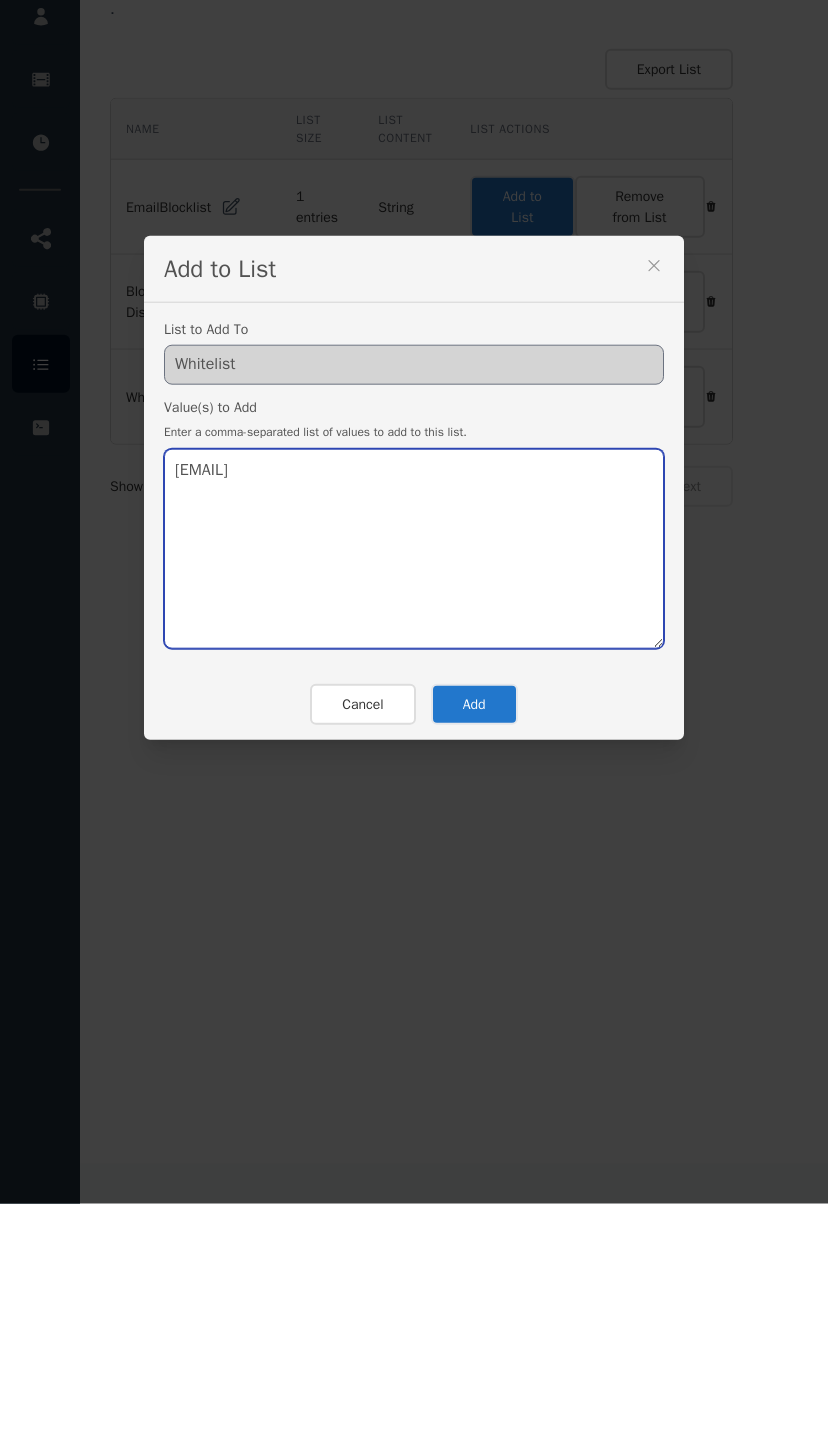 type on "info@renewenergiesltd.co.uk" 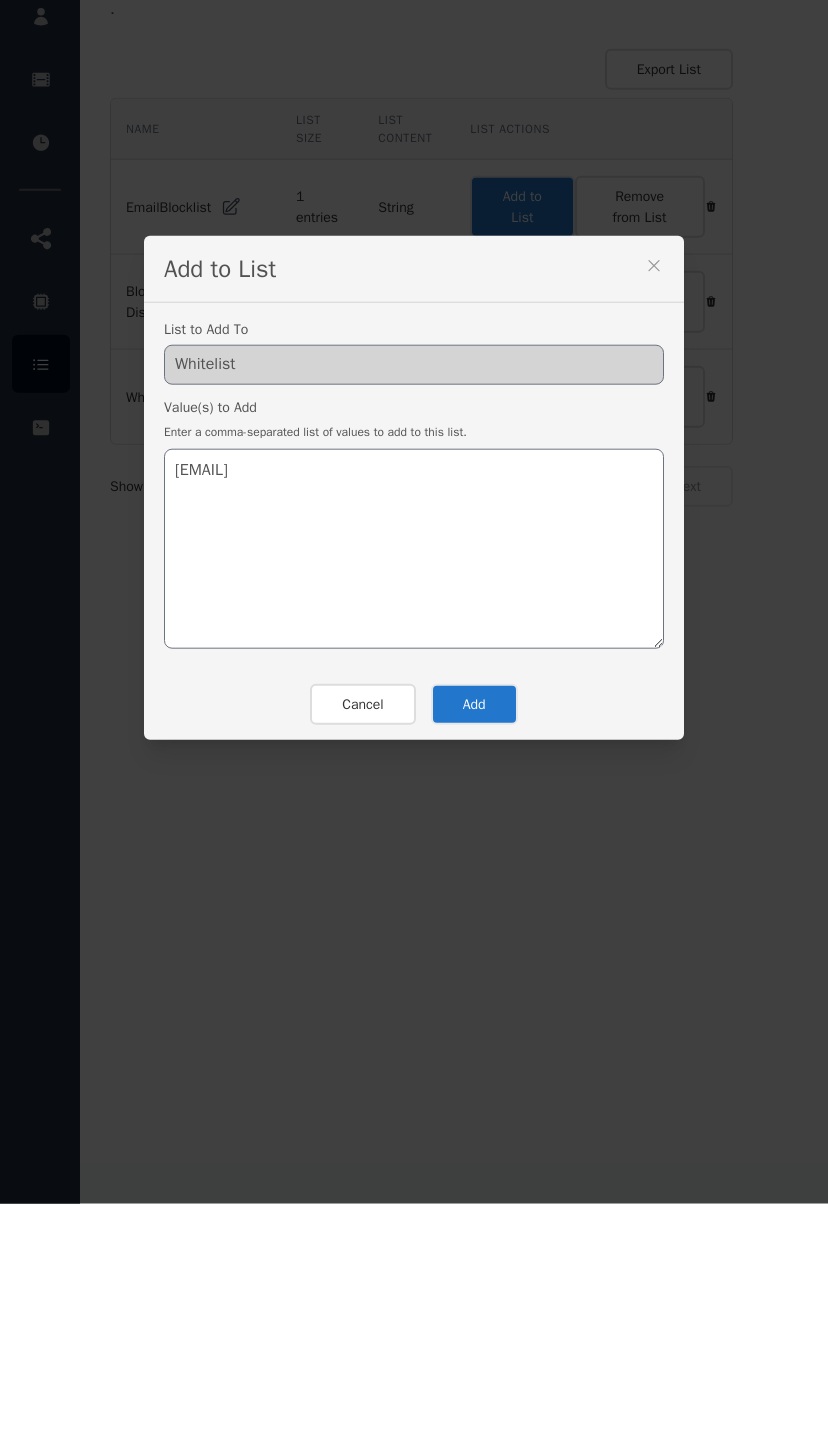 click on "Add" at bounding box center [474, 933] 